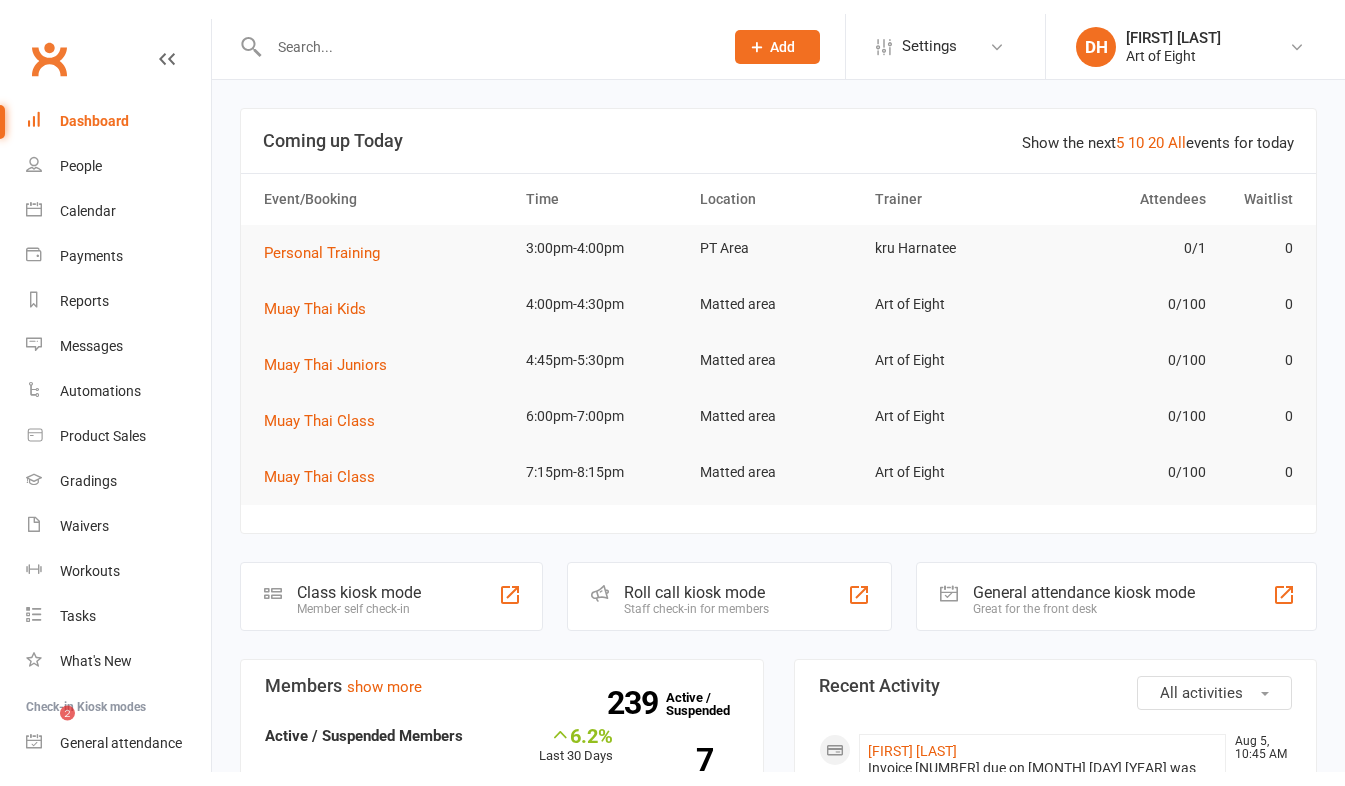 scroll, scrollTop: 0, scrollLeft: 0, axis: both 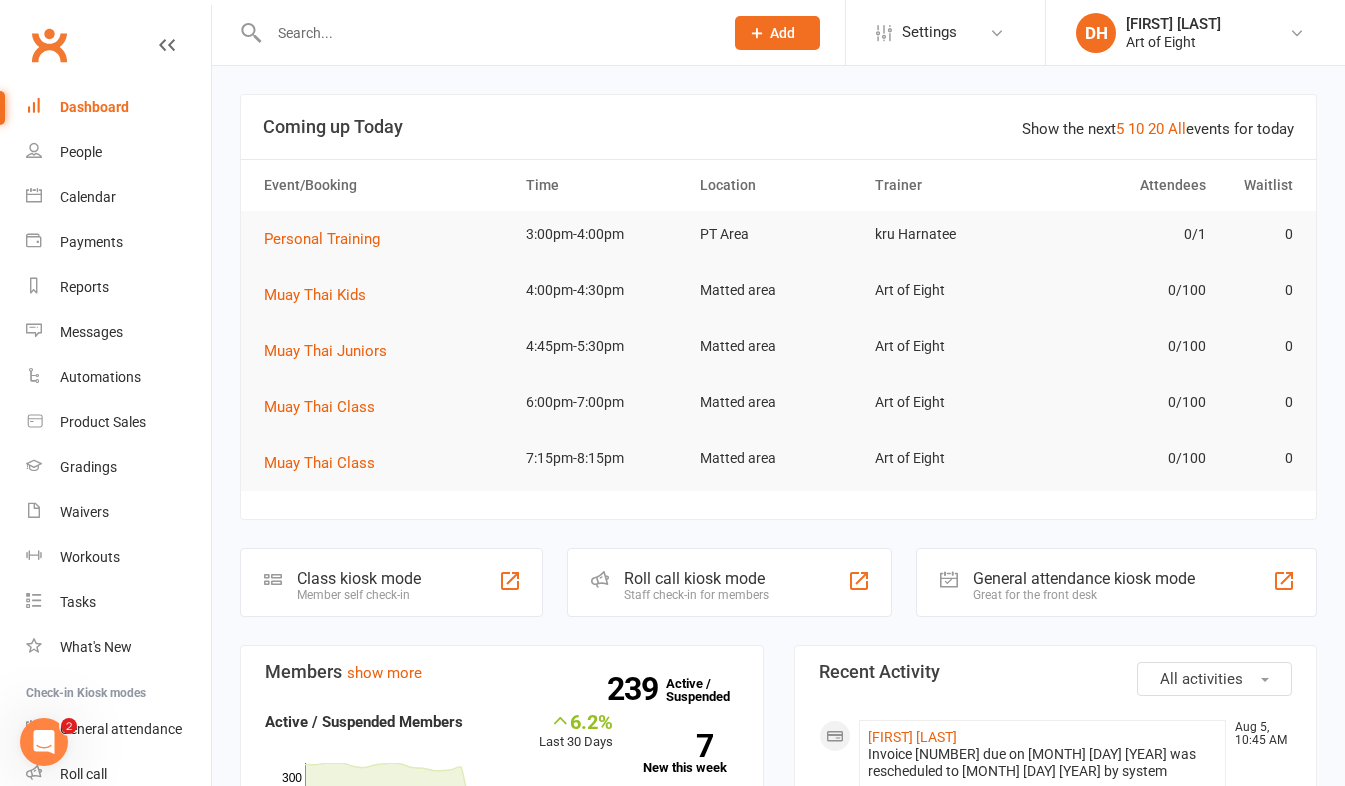 click at bounding box center [486, 33] 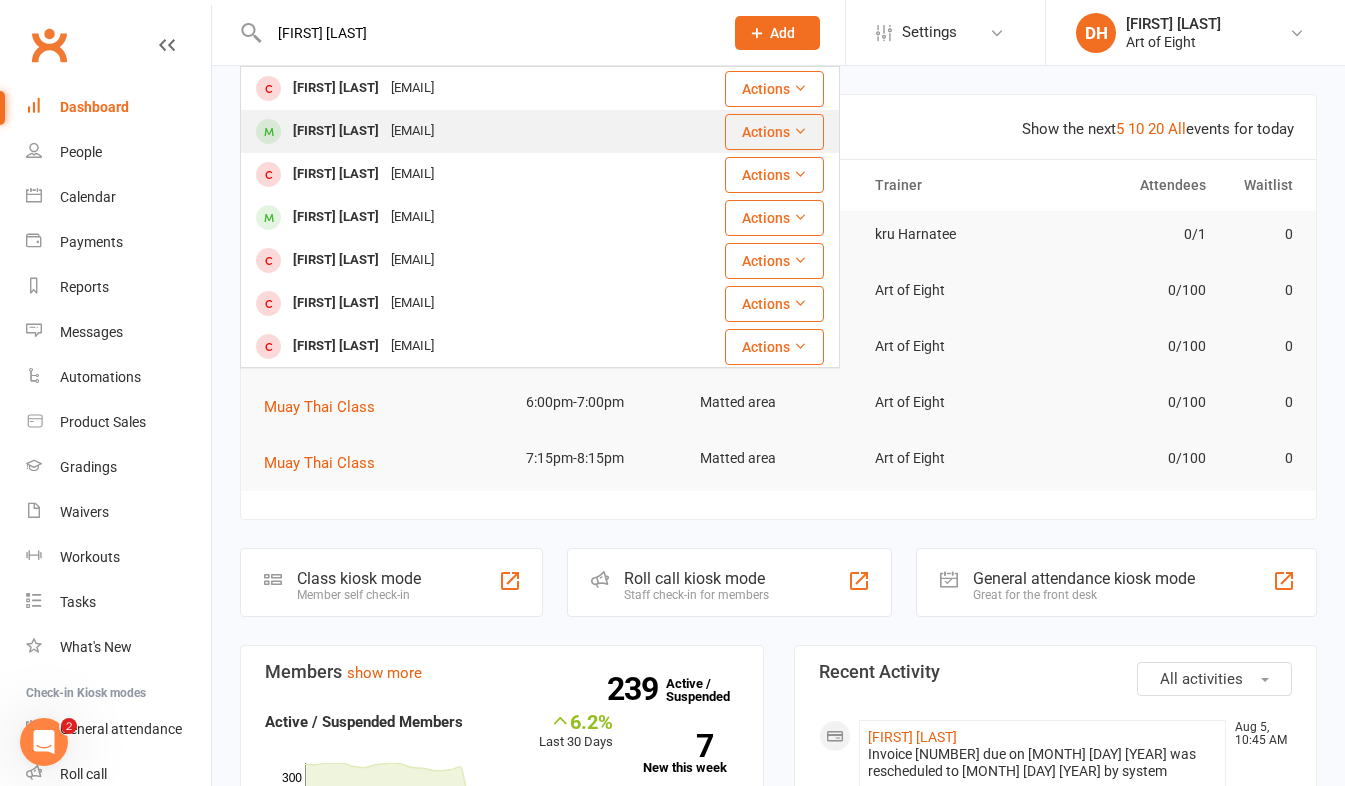 type on "[FIRST] [LAST]" 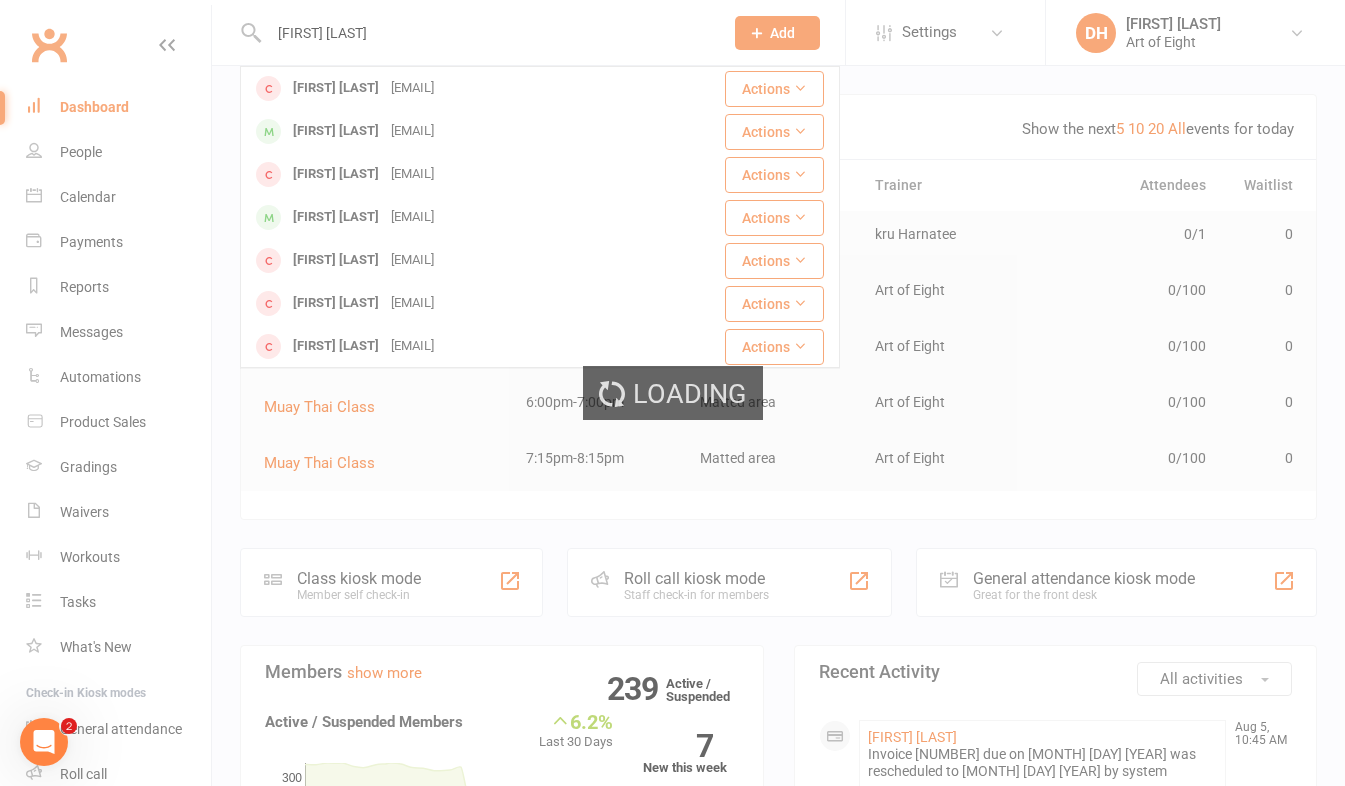 type 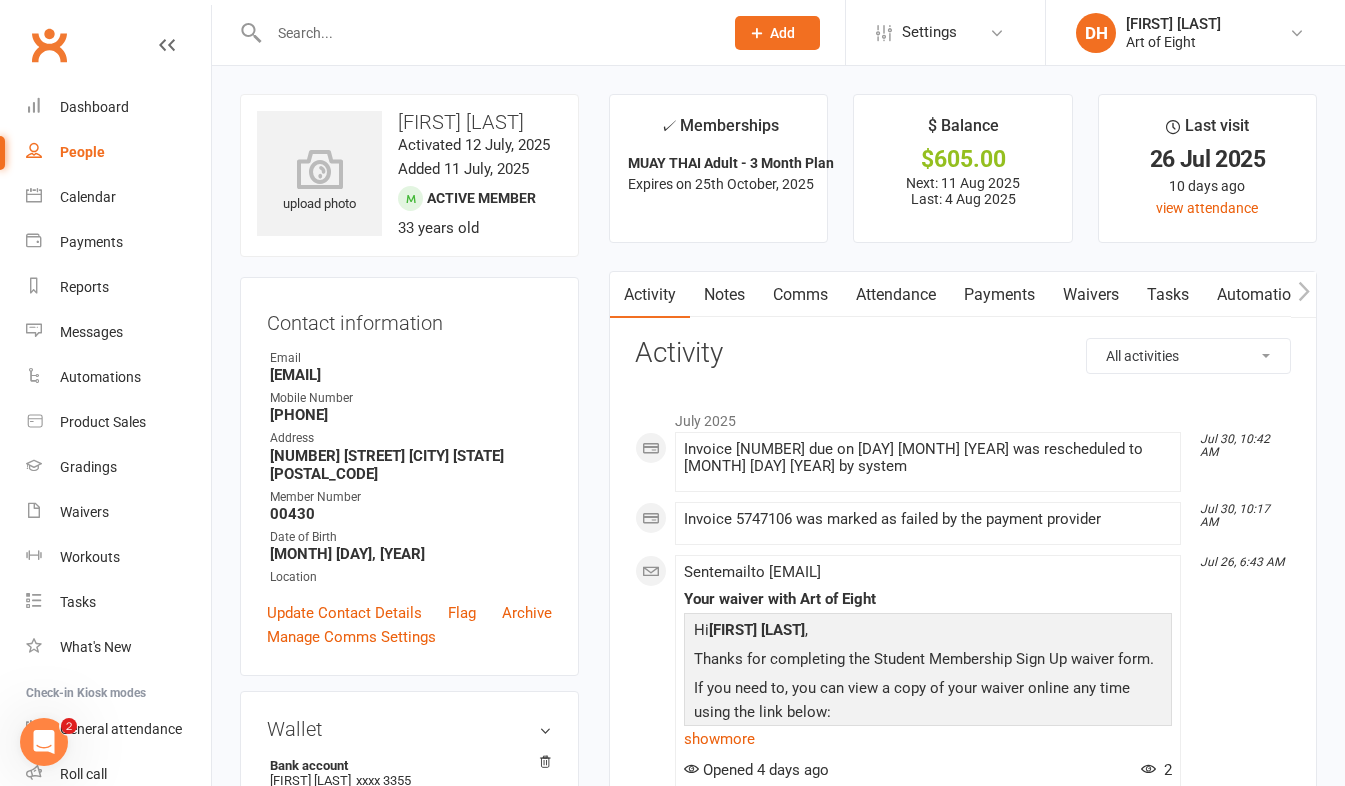 click on "Payments" at bounding box center (999, 295) 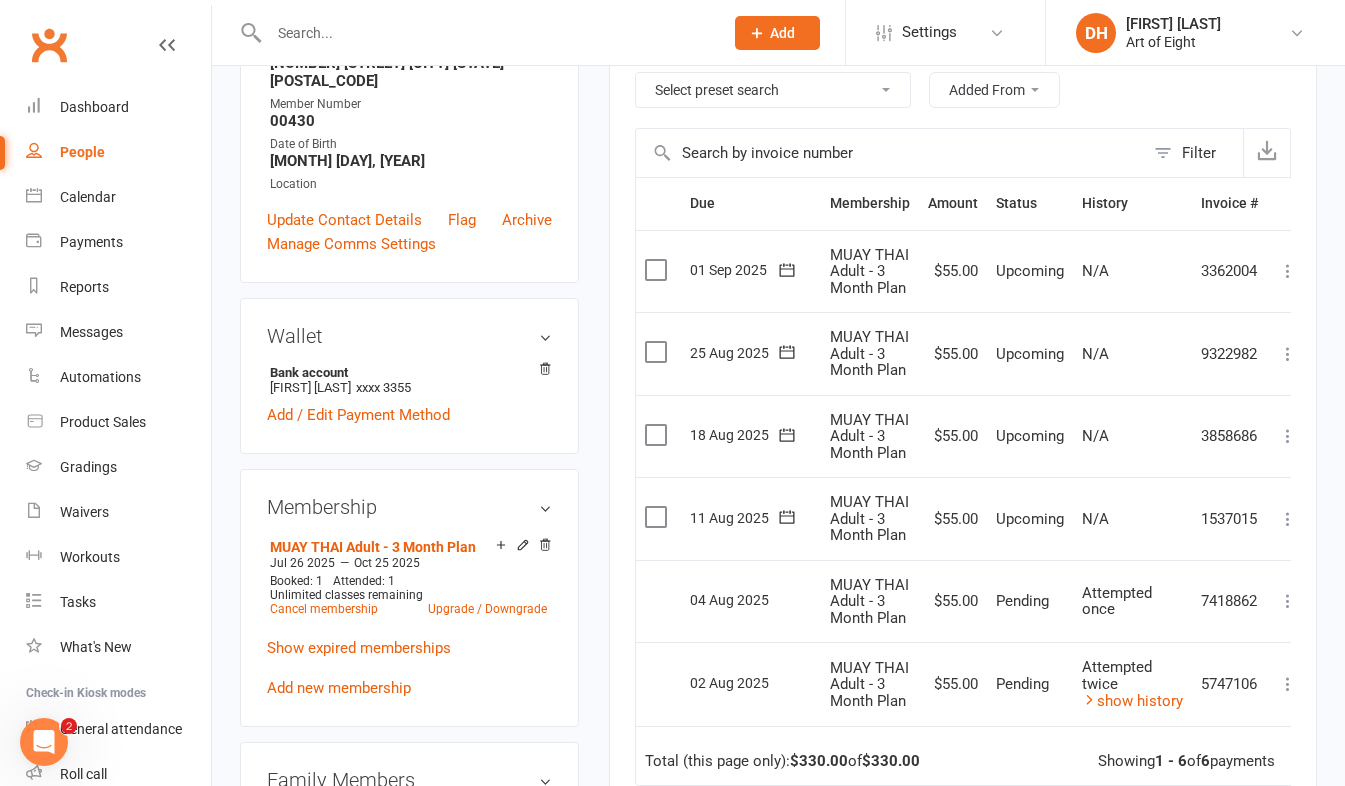 scroll, scrollTop: 300, scrollLeft: 0, axis: vertical 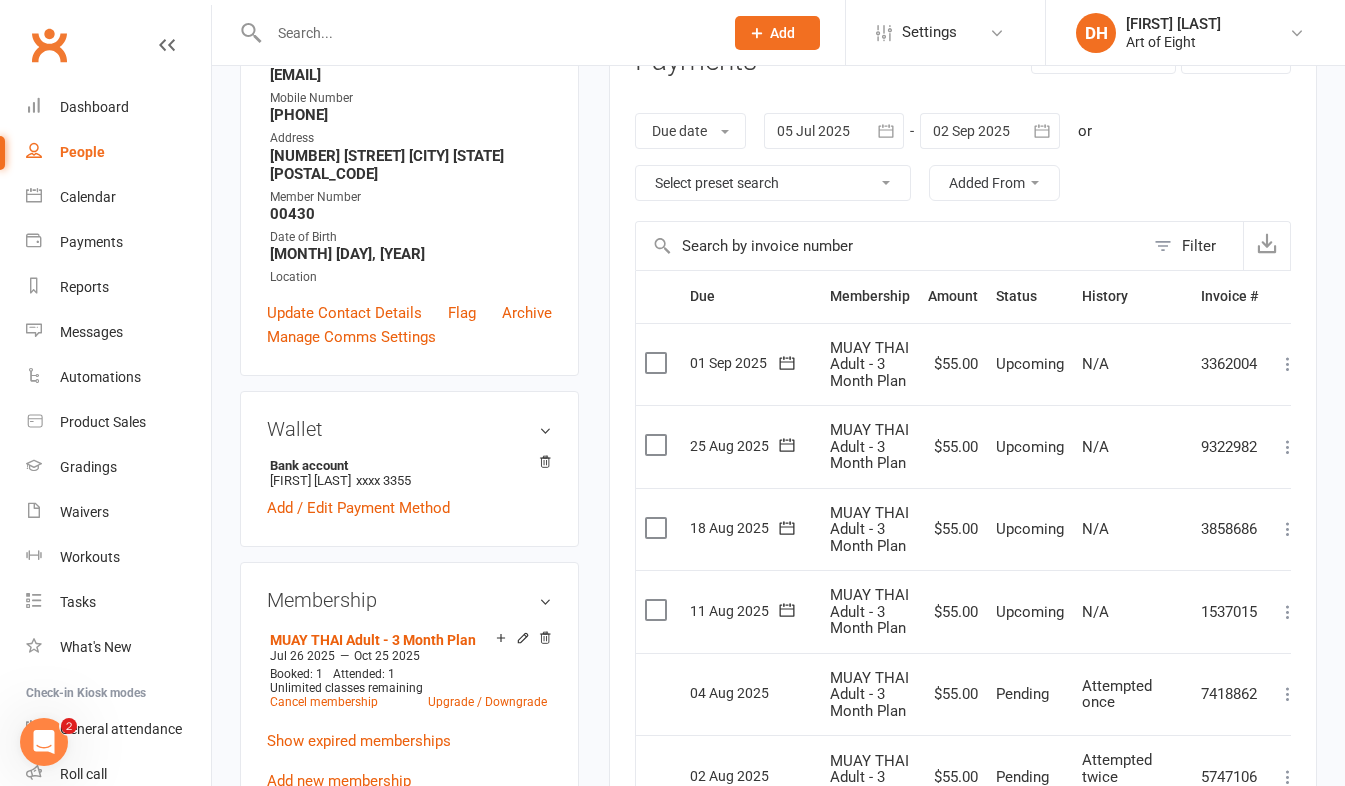click 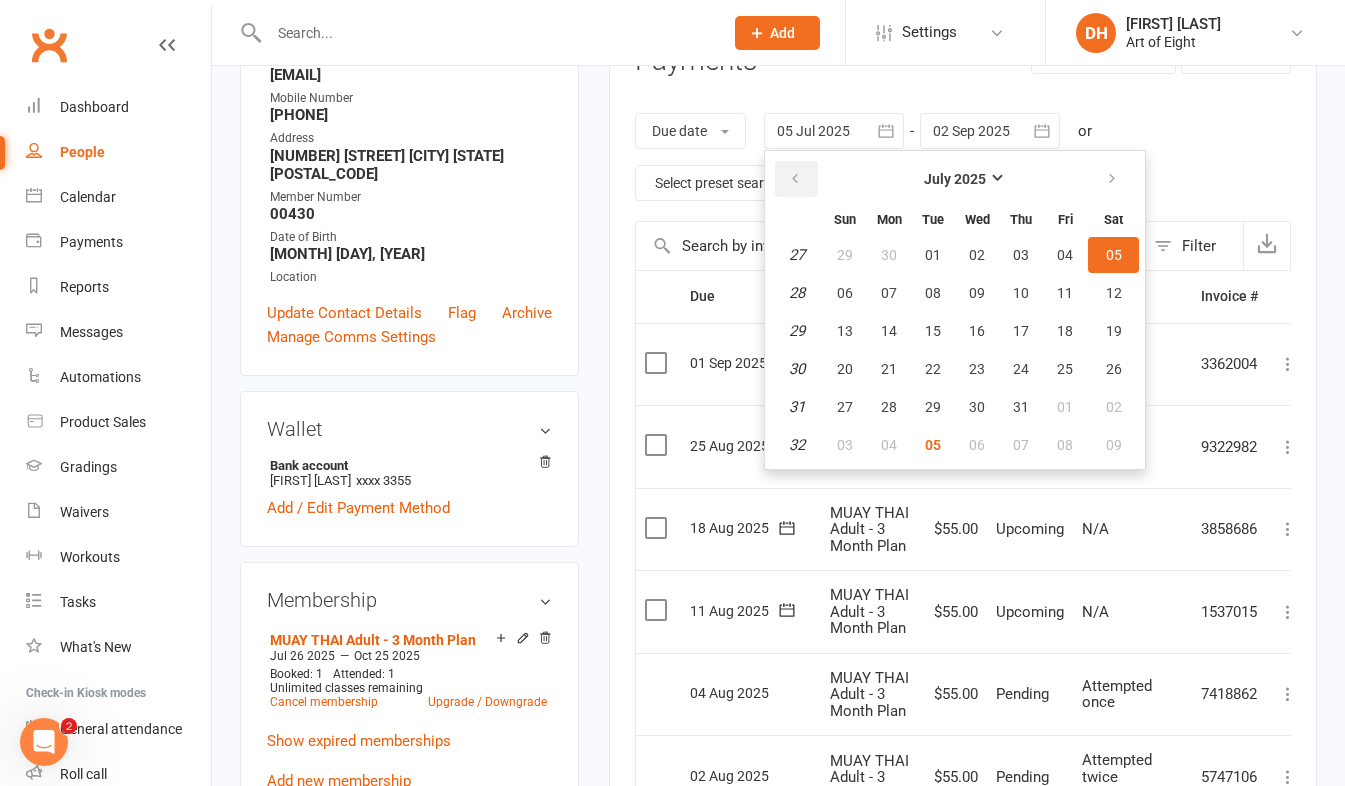 click at bounding box center (795, 179) 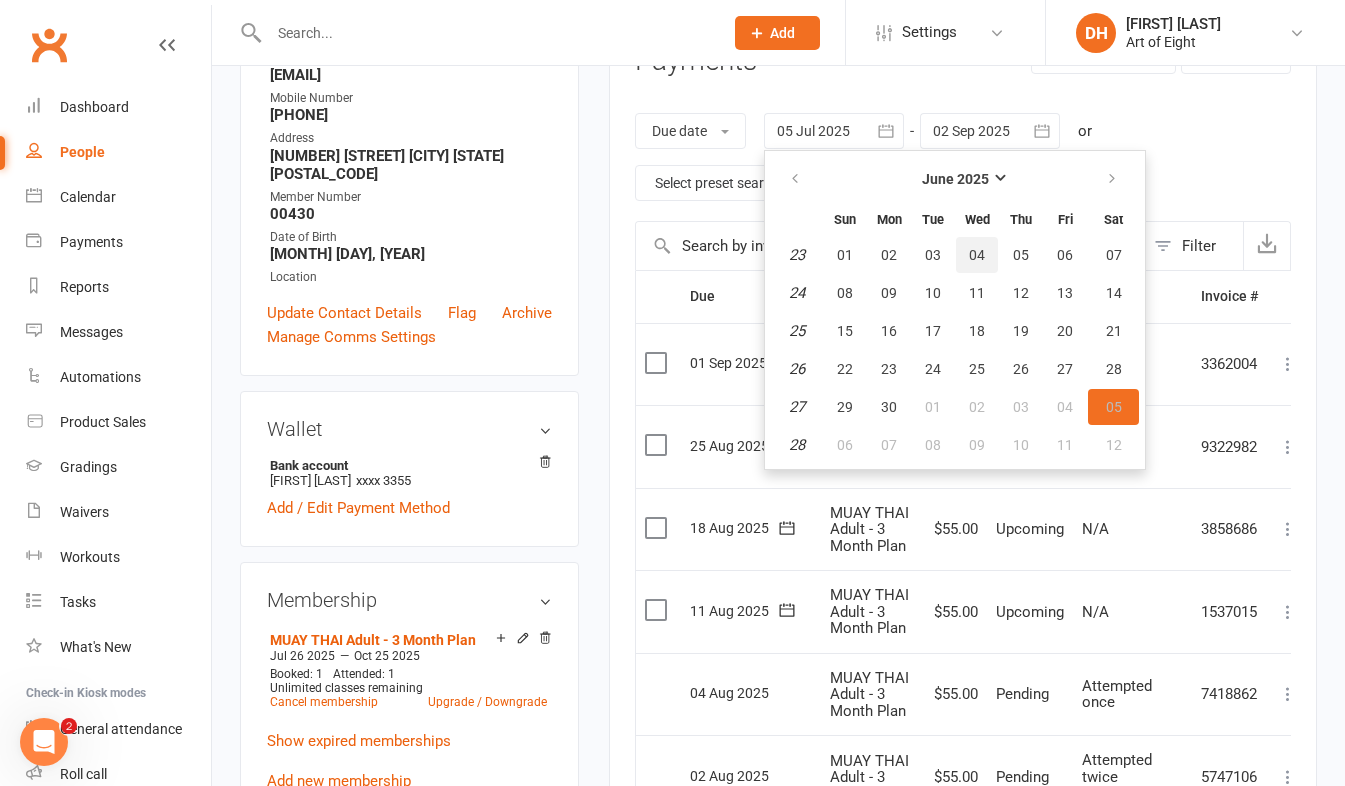 click on "04" at bounding box center [977, 255] 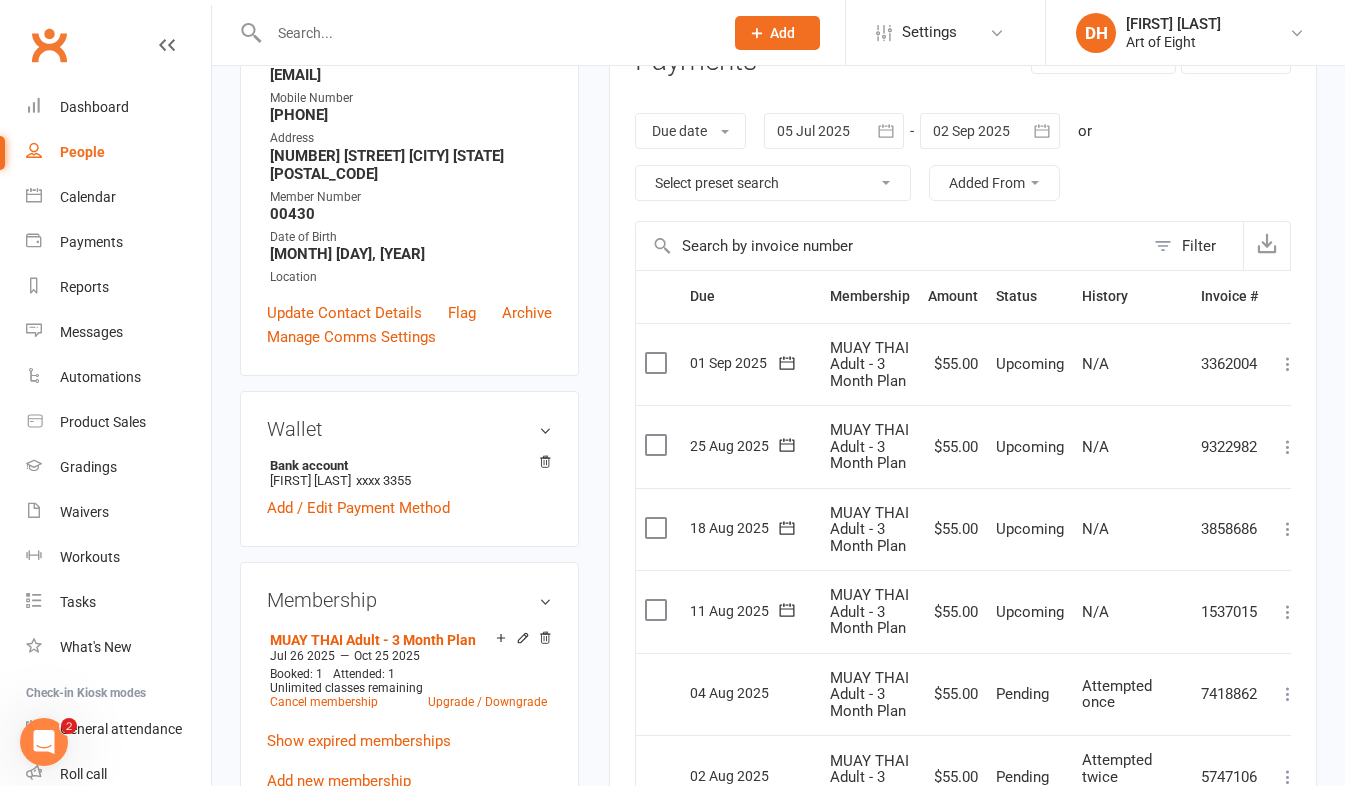 type on "04 Jun 2025" 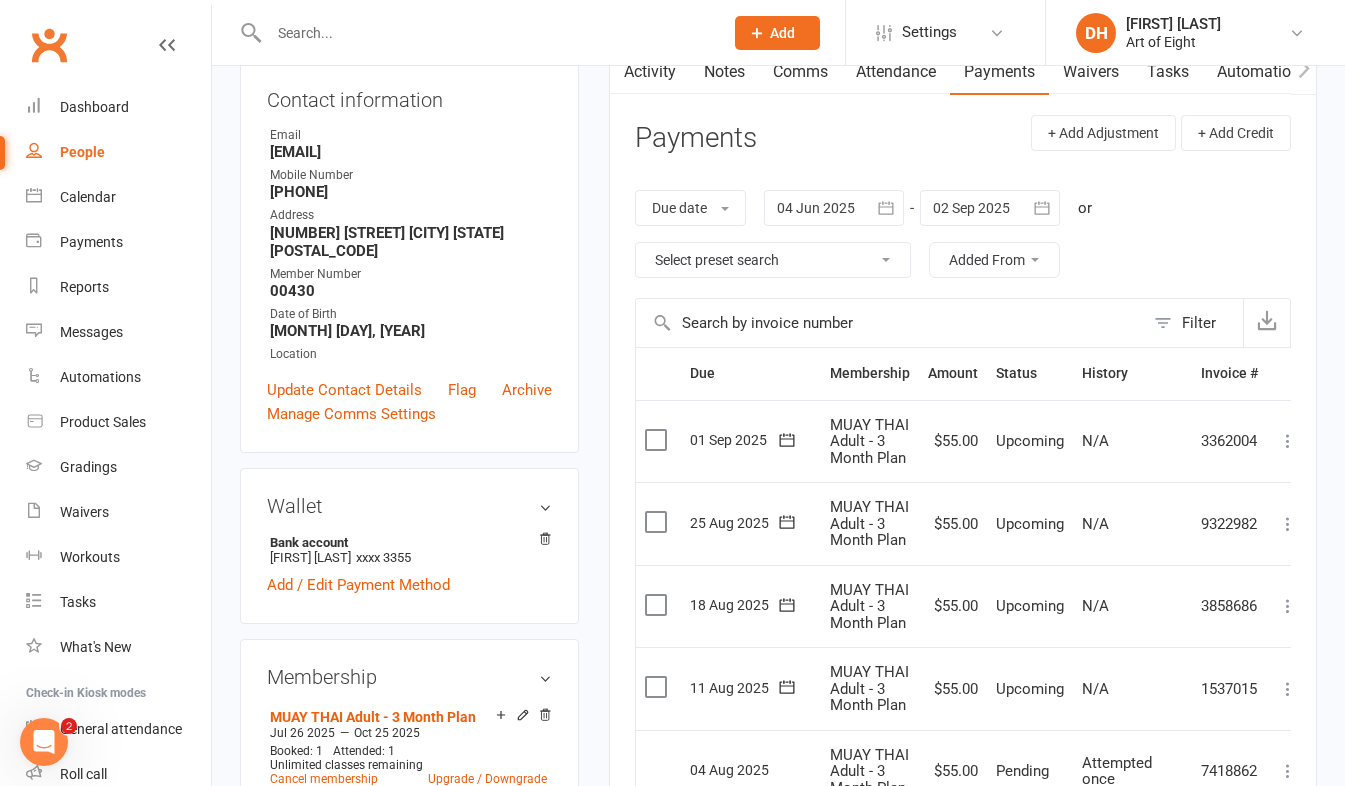 scroll, scrollTop: 0, scrollLeft: 0, axis: both 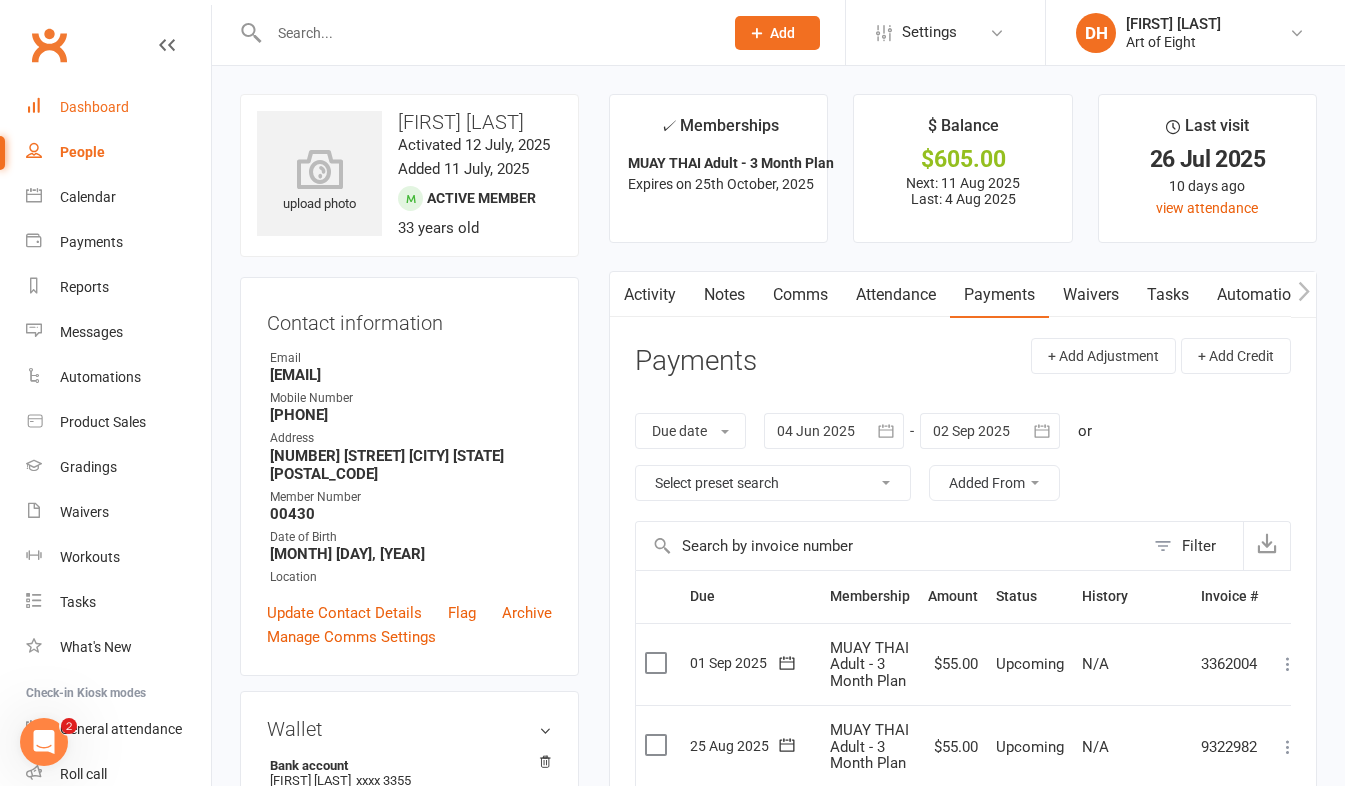 drag, startPoint x: 119, startPoint y: 106, endPoint x: 160, endPoint y: 122, distance: 44.011364 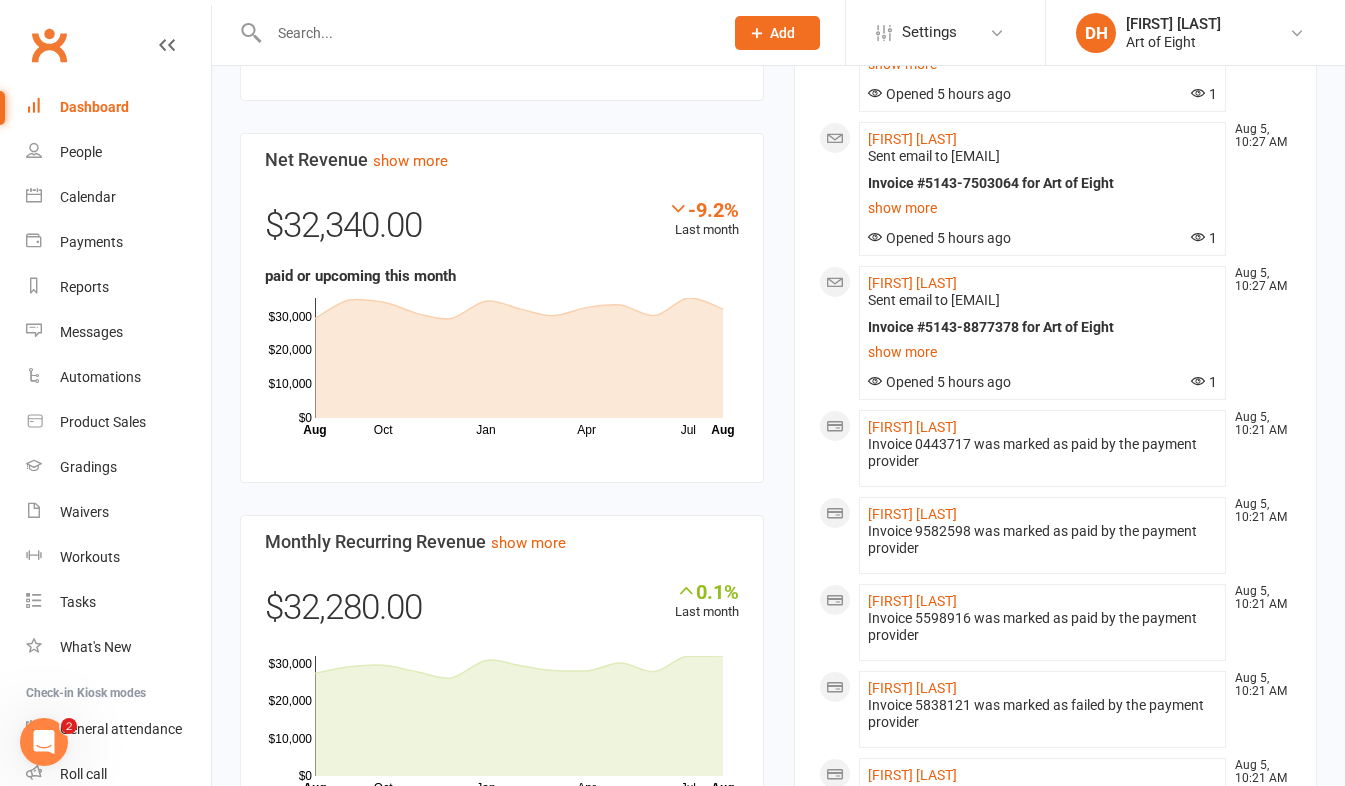 scroll, scrollTop: 1200, scrollLeft: 0, axis: vertical 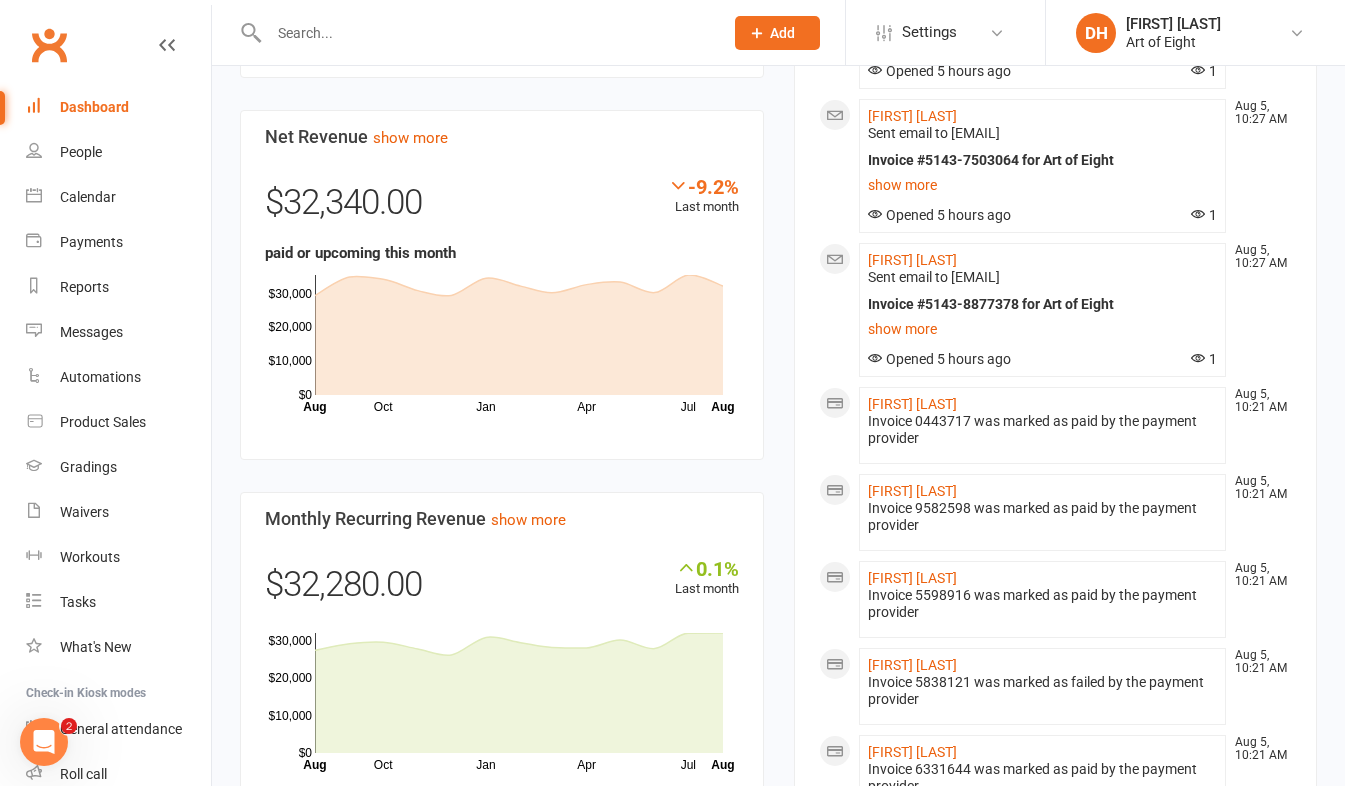 click at bounding box center [486, 33] 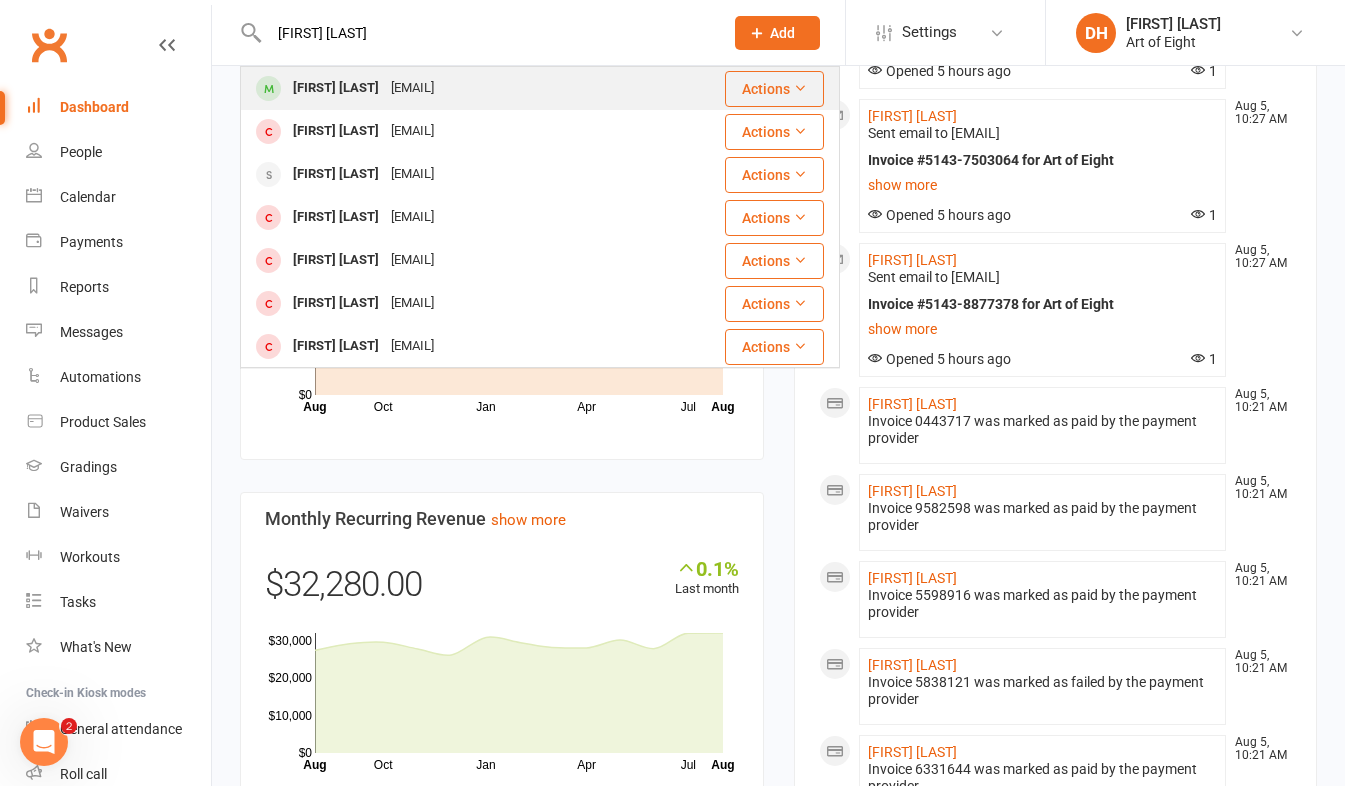 type on "[FIRST] [LAST]" 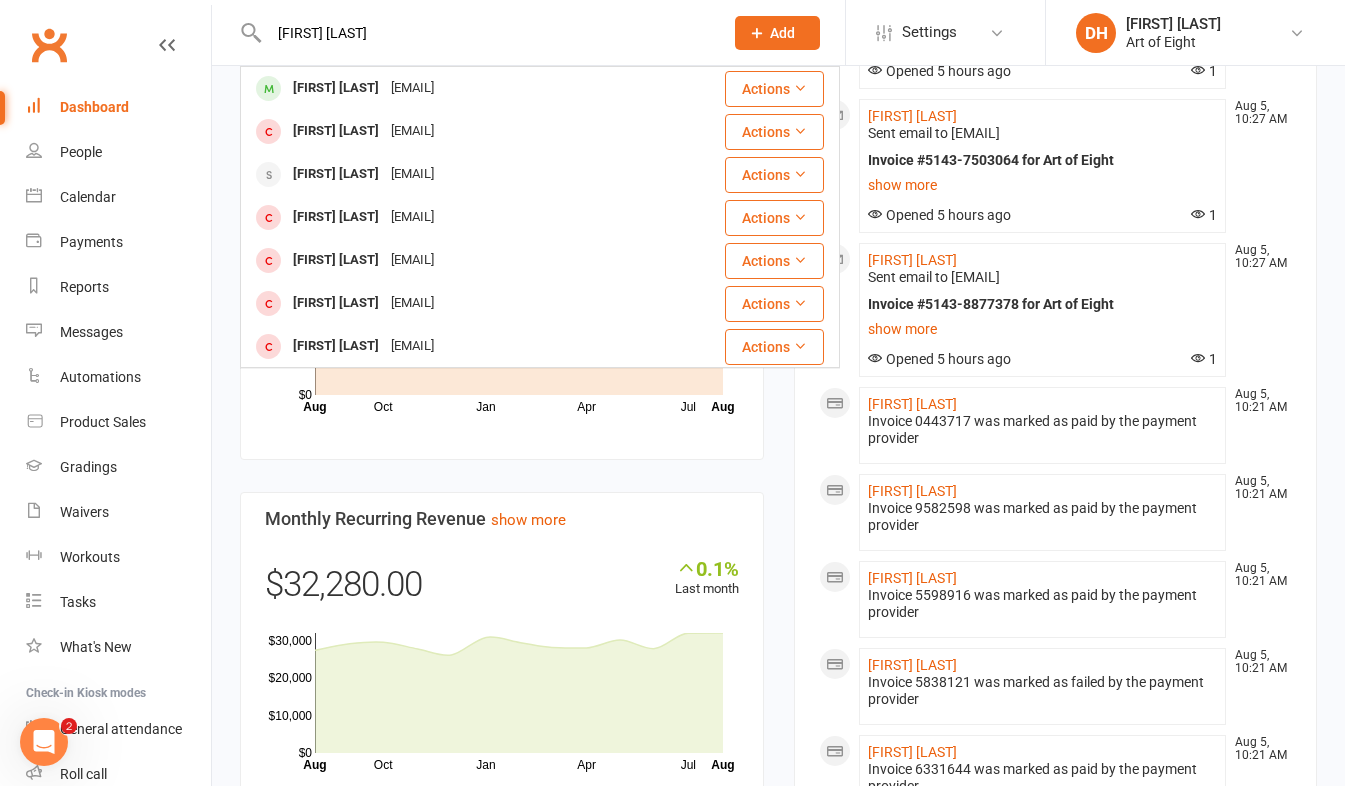 type 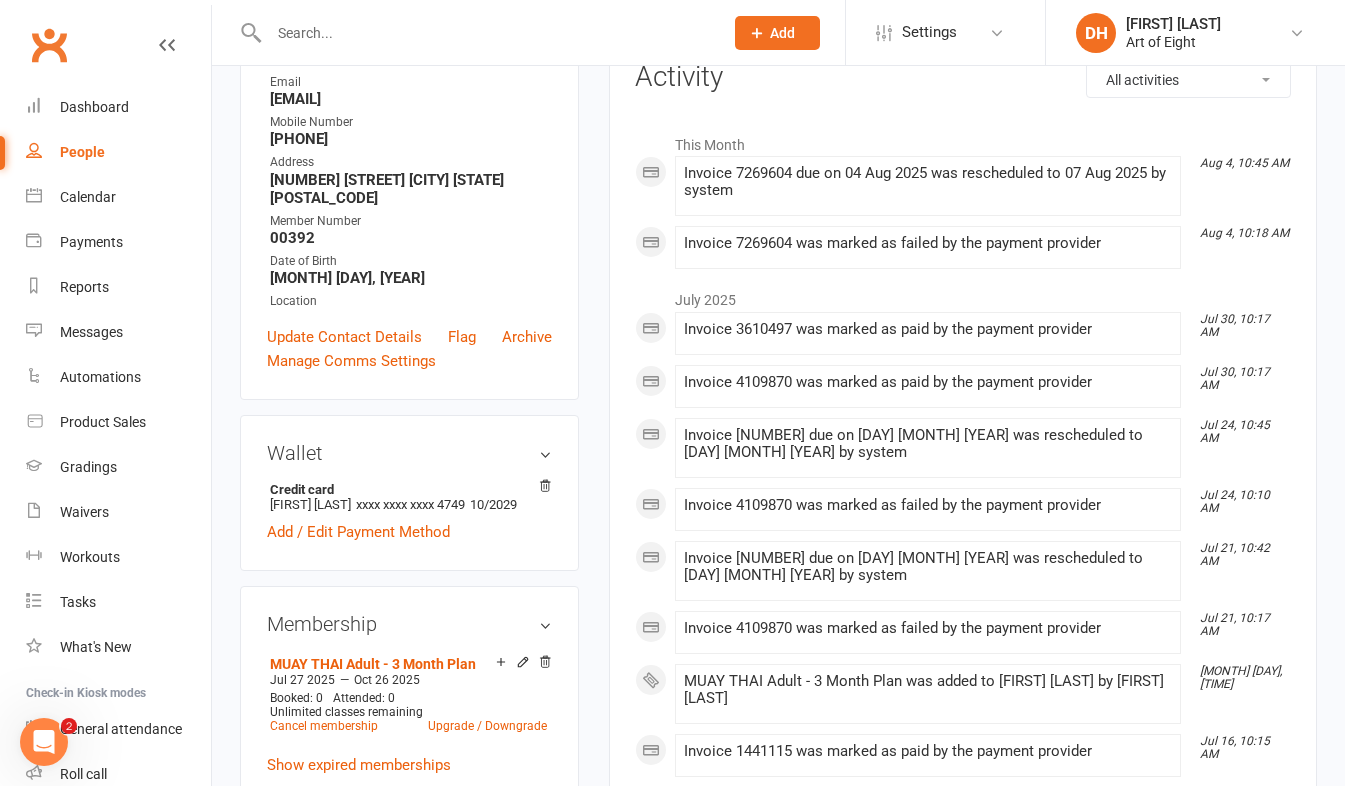 scroll, scrollTop: 0, scrollLeft: 0, axis: both 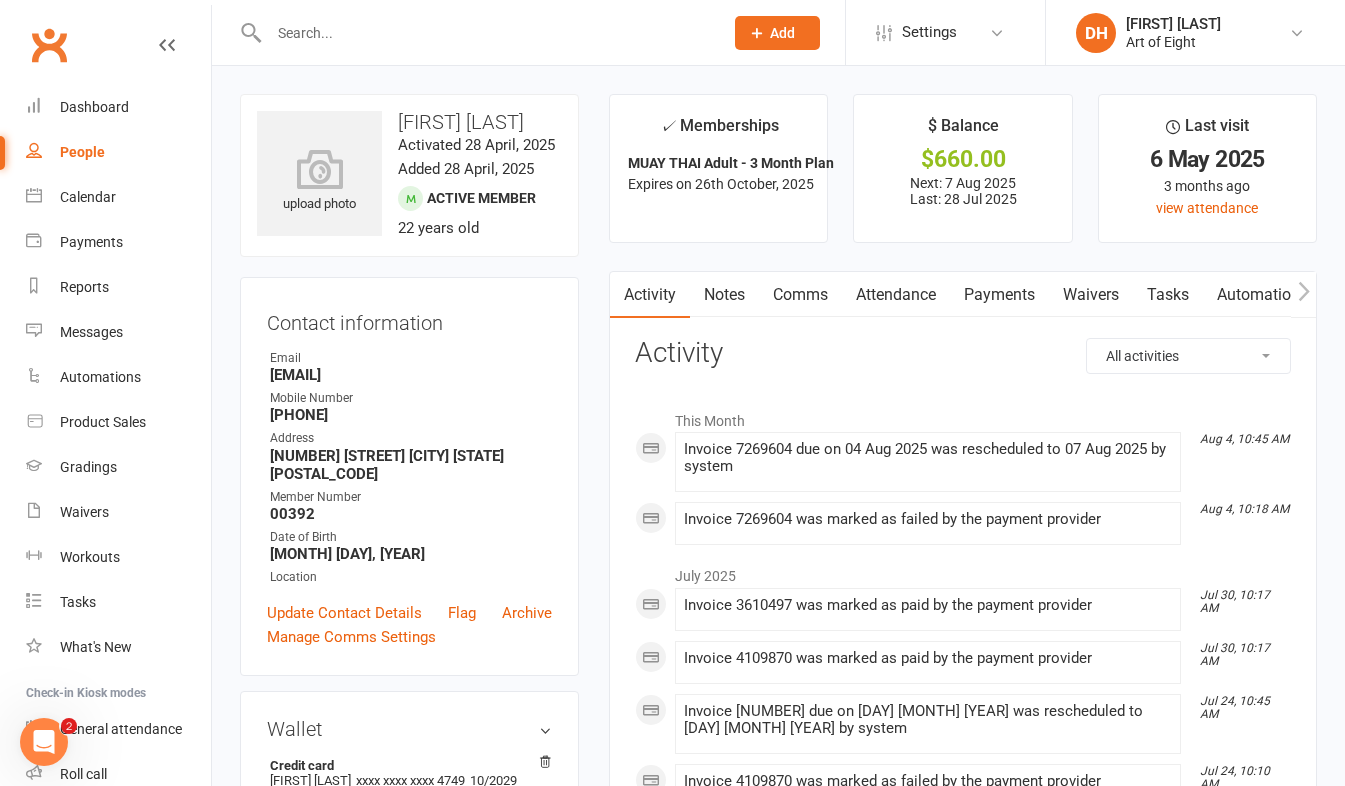 click on "Payments" at bounding box center (999, 295) 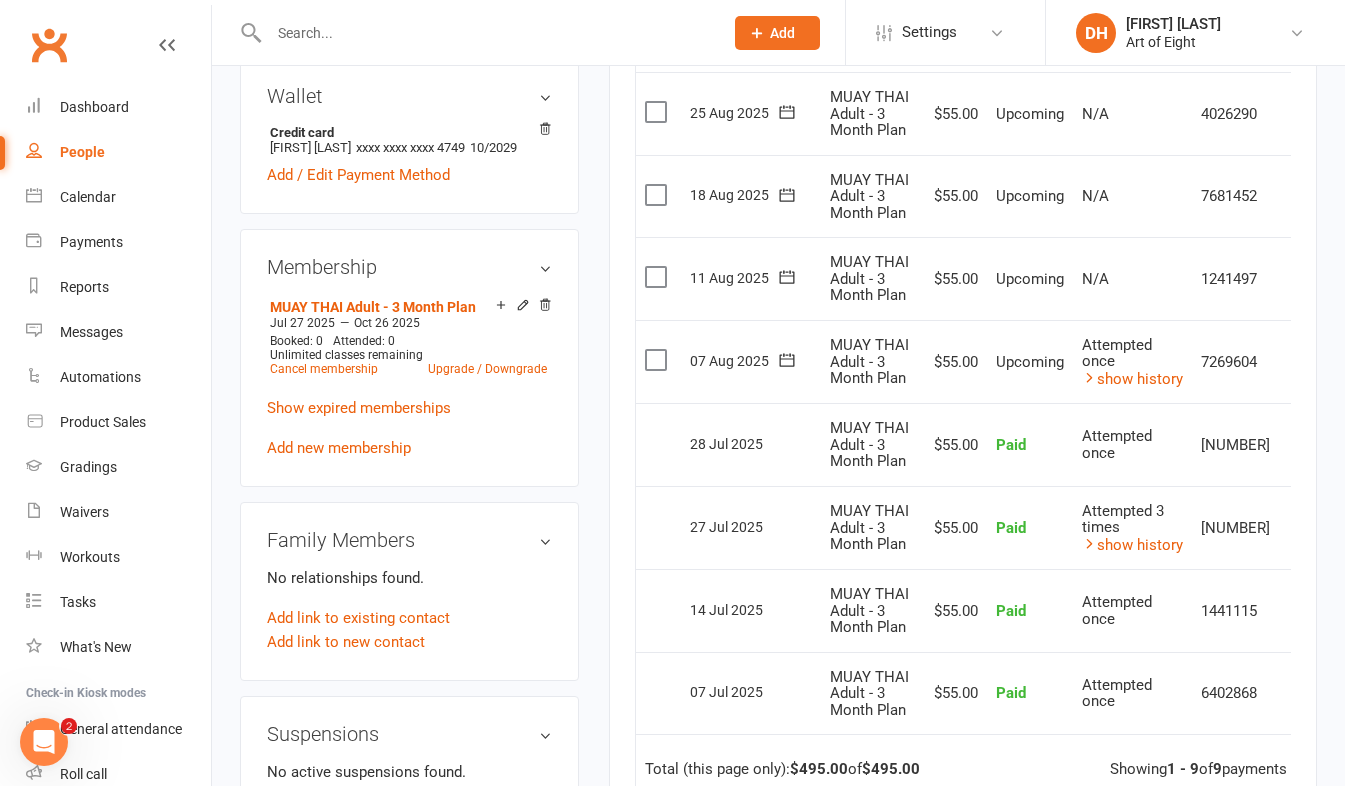scroll, scrollTop: 600, scrollLeft: 0, axis: vertical 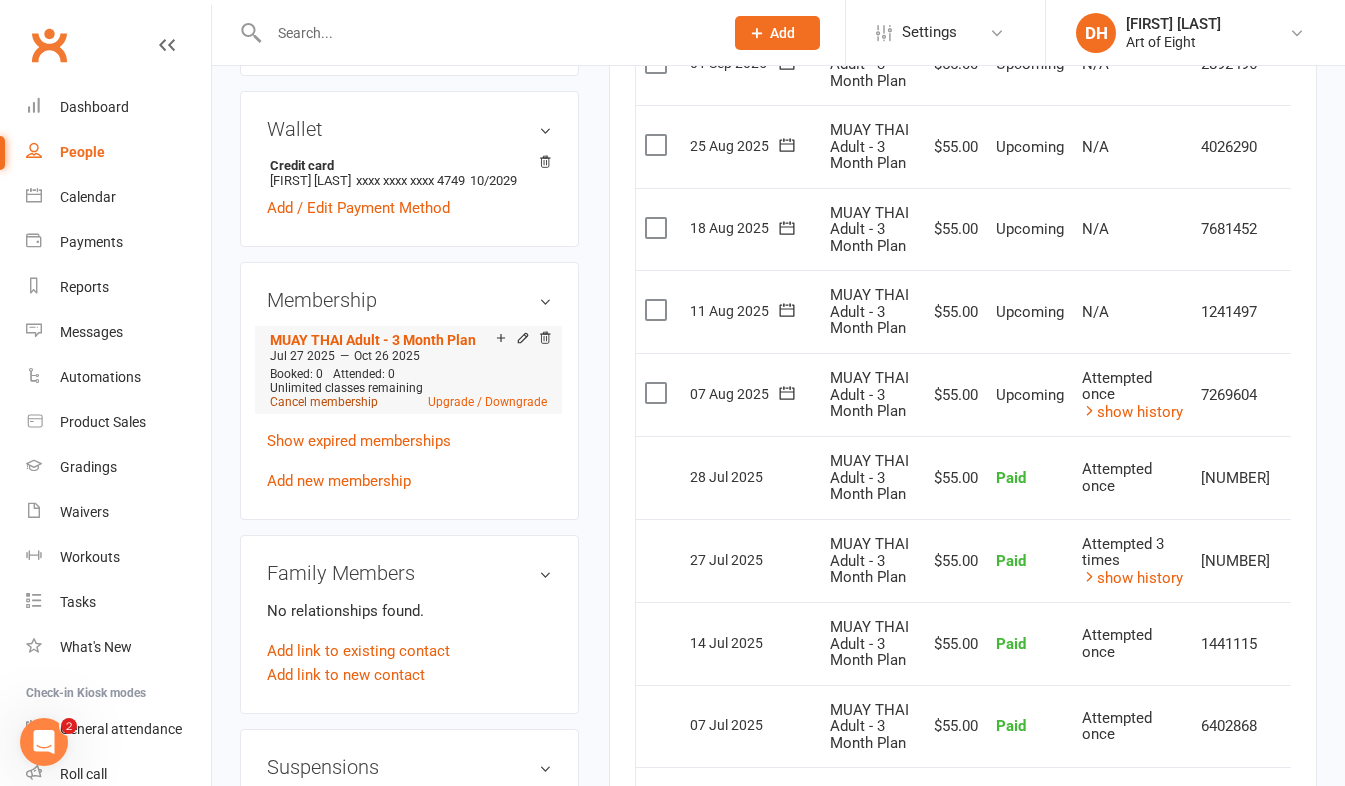 click on "Cancel membership" at bounding box center [324, 402] 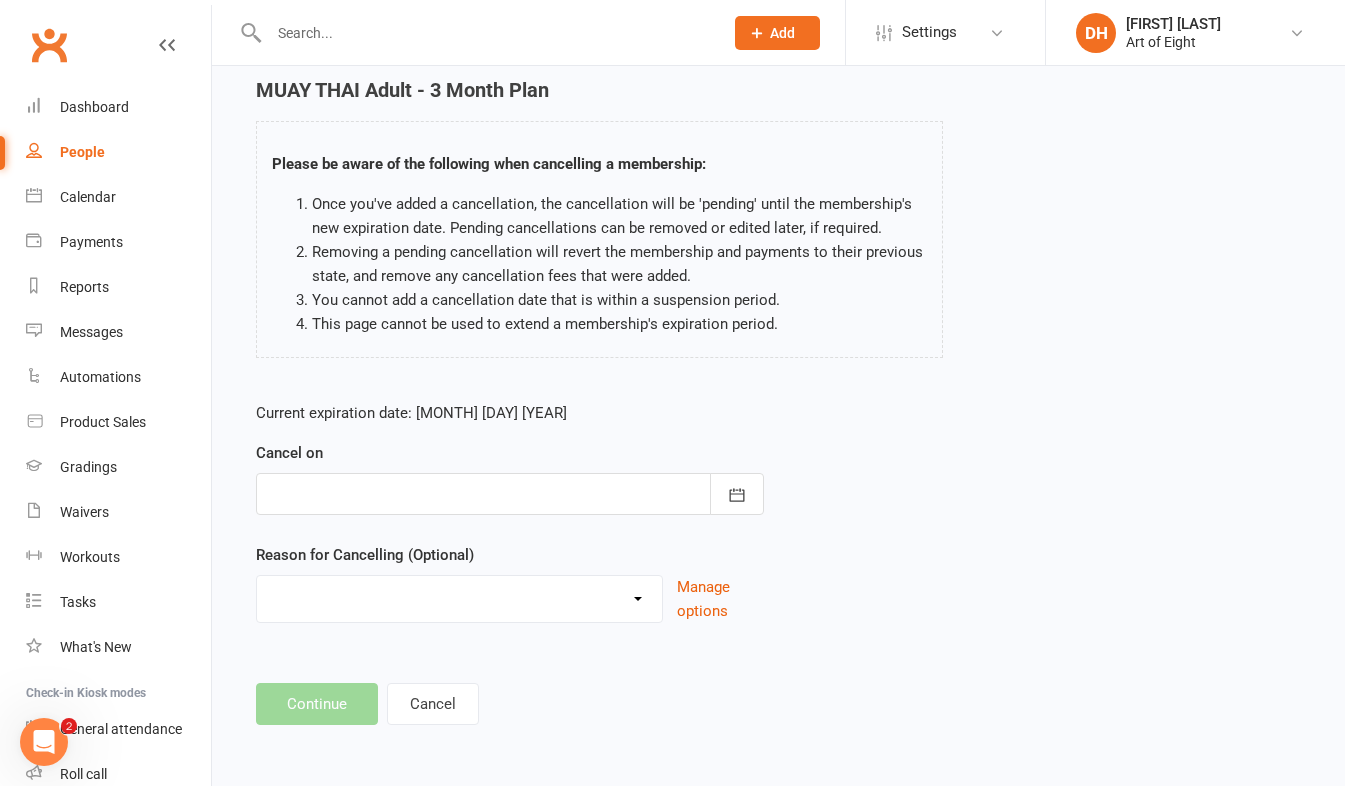 scroll, scrollTop: 0, scrollLeft: 0, axis: both 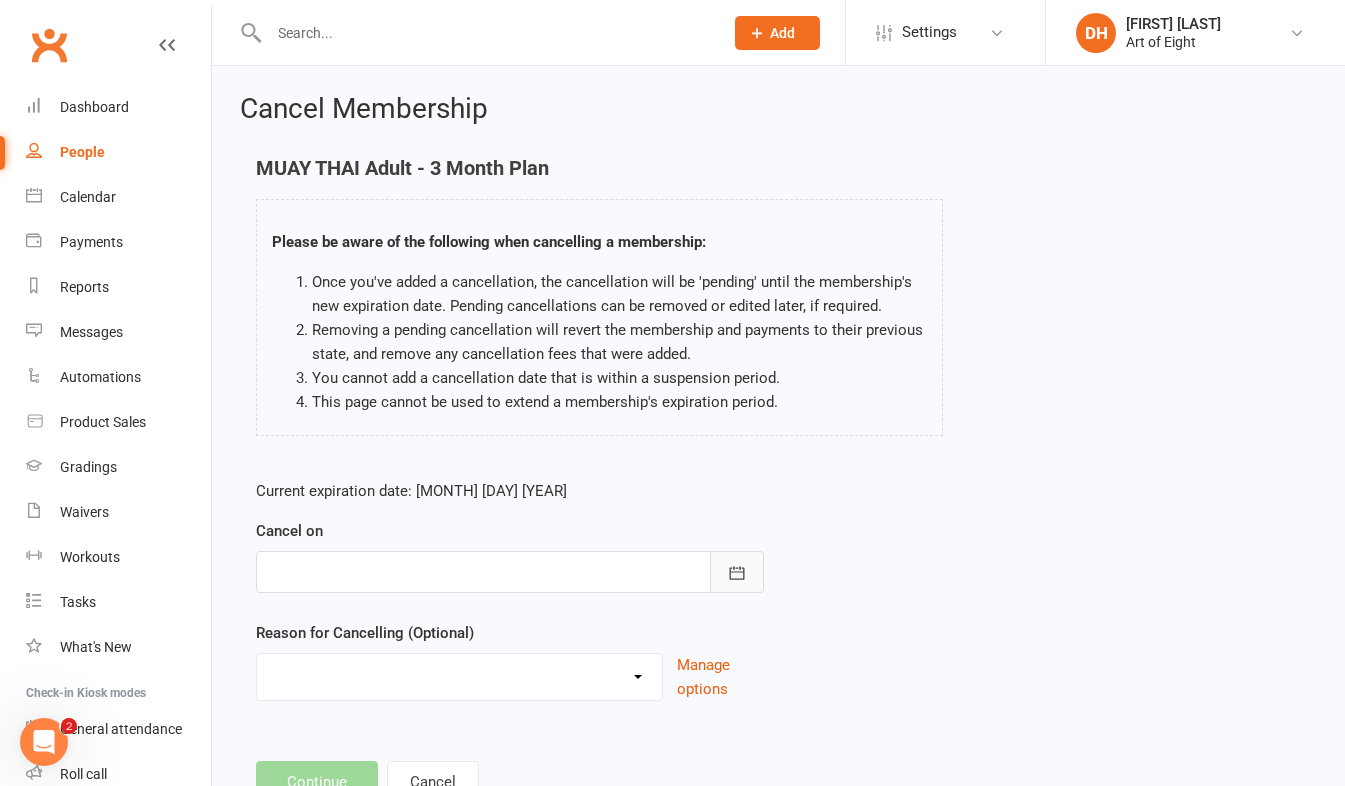 click 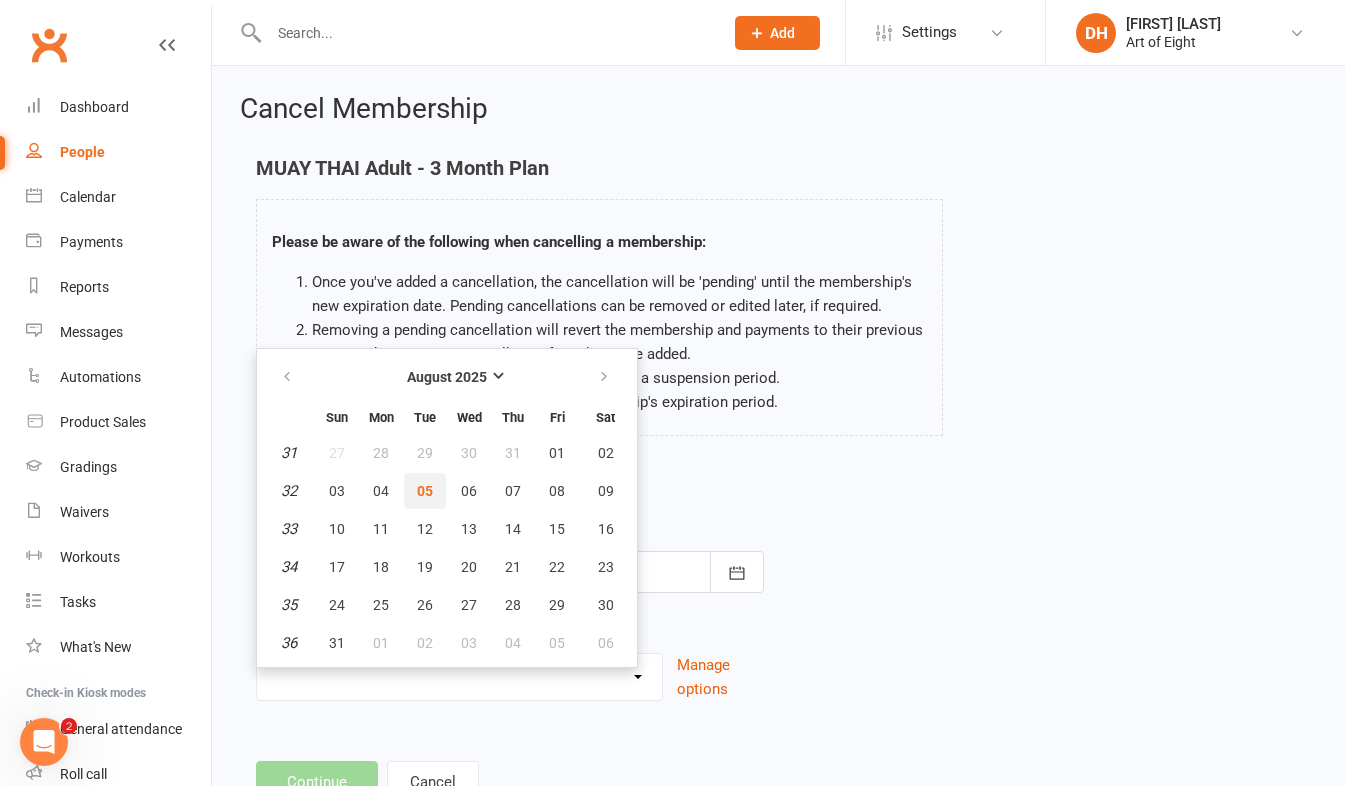 click on "05" at bounding box center [425, 491] 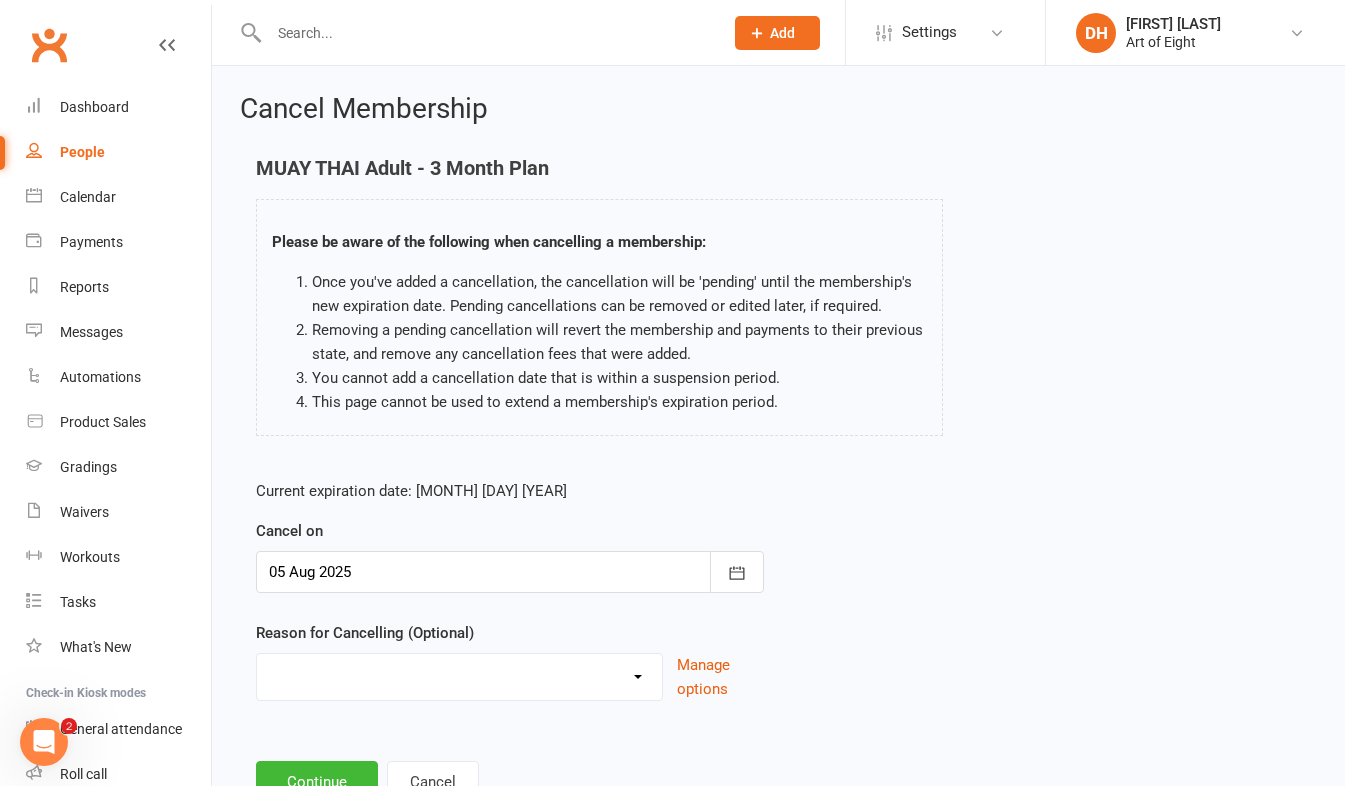 scroll, scrollTop: 78, scrollLeft: 0, axis: vertical 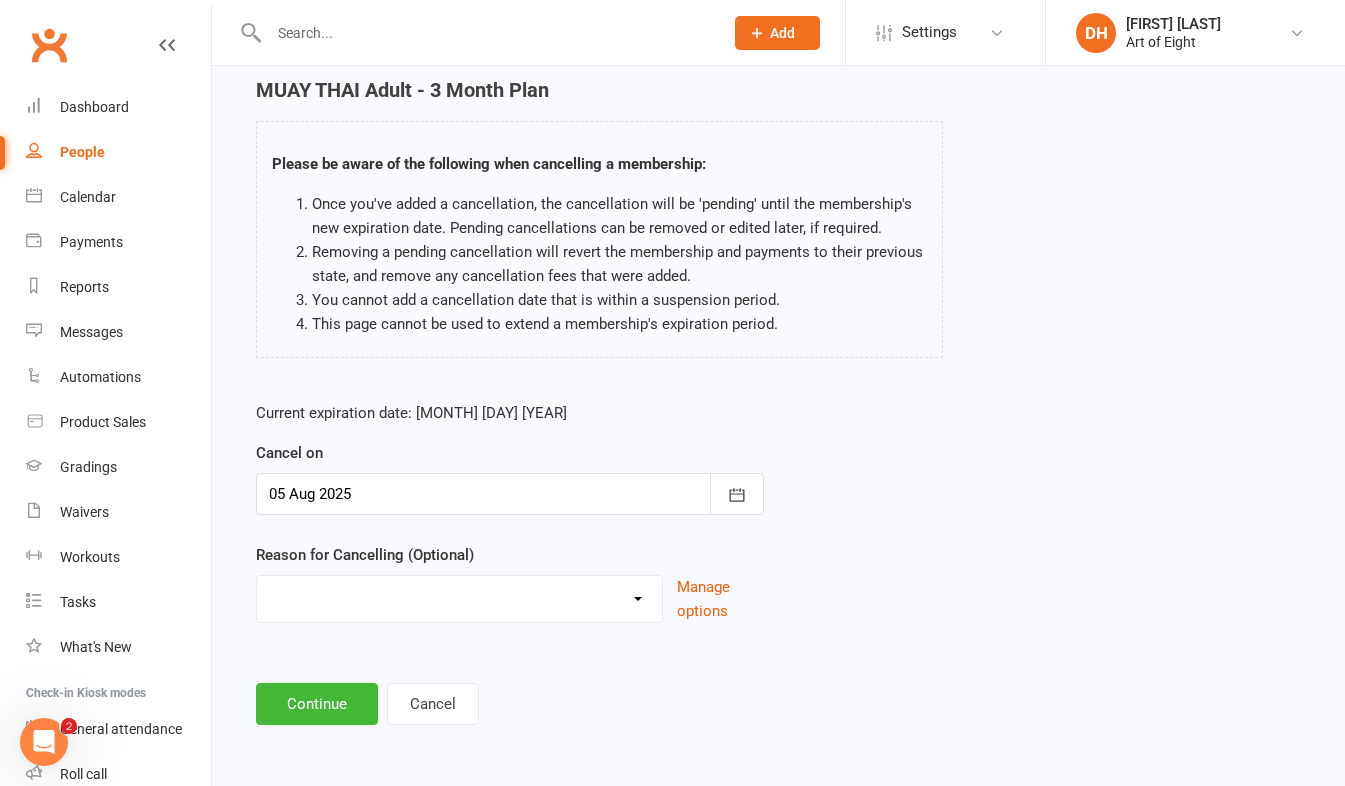click on "Holiday Injury Other reason" at bounding box center (459, 596) 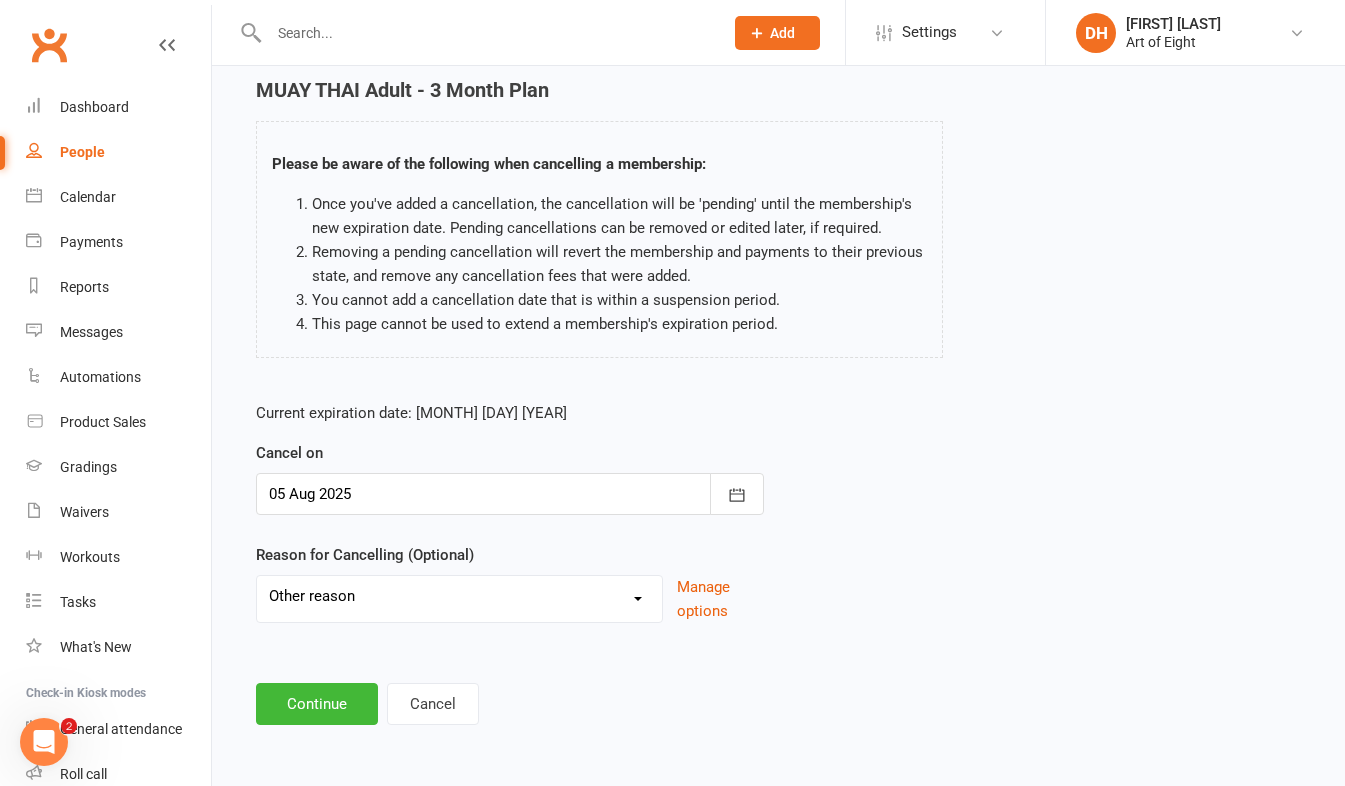 click on "Holiday Injury Other reason" at bounding box center (459, 596) 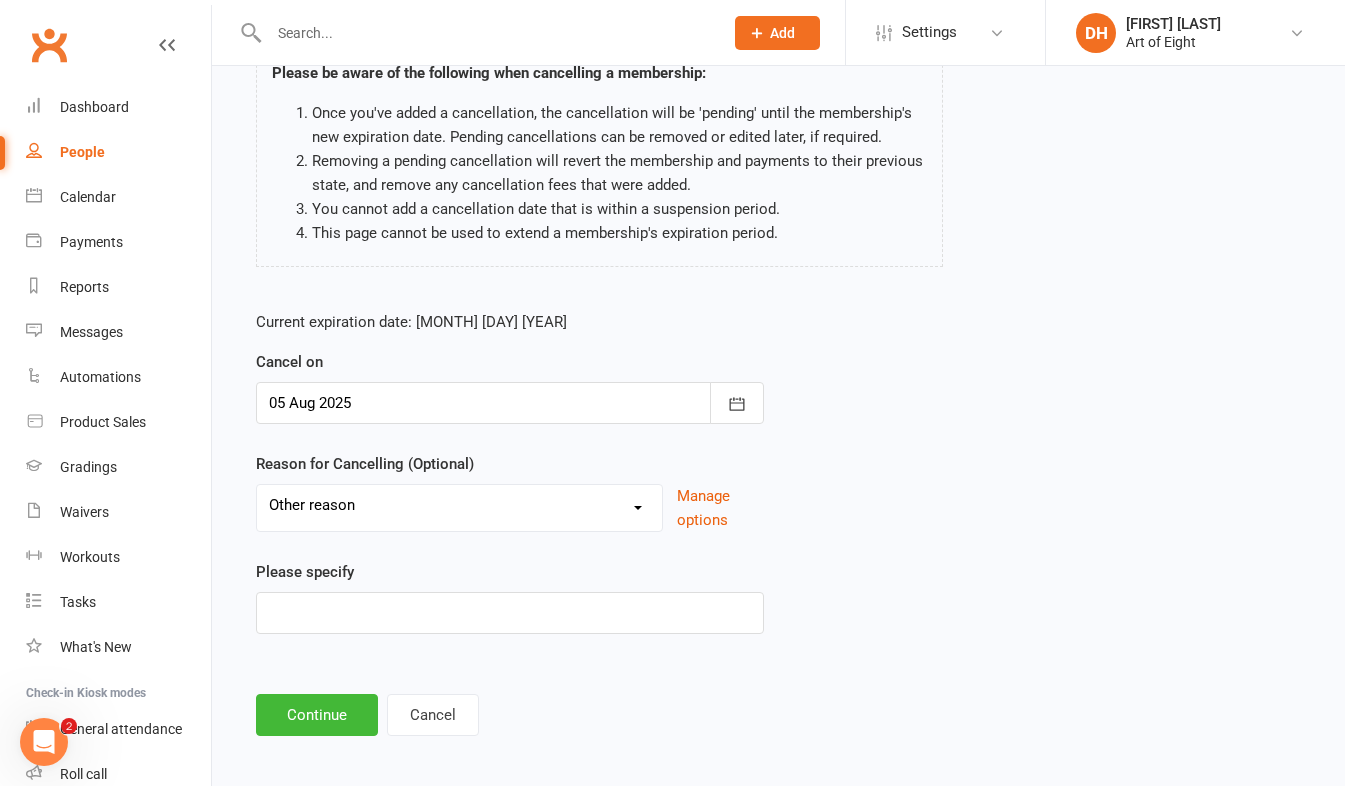 scroll, scrollTop: 180, scrollLeft: 0, axis: vertical 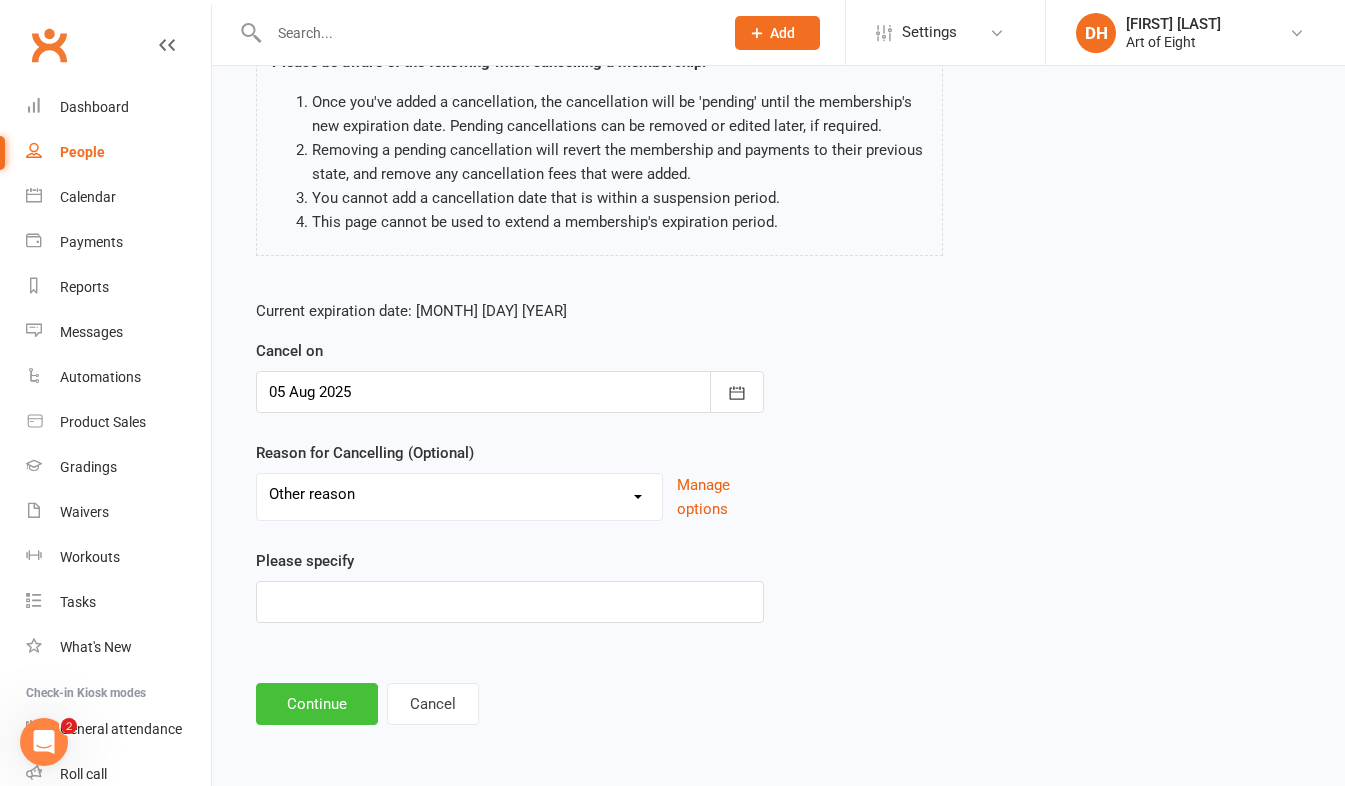 click on "Continue" at bounding box center (317, 704) 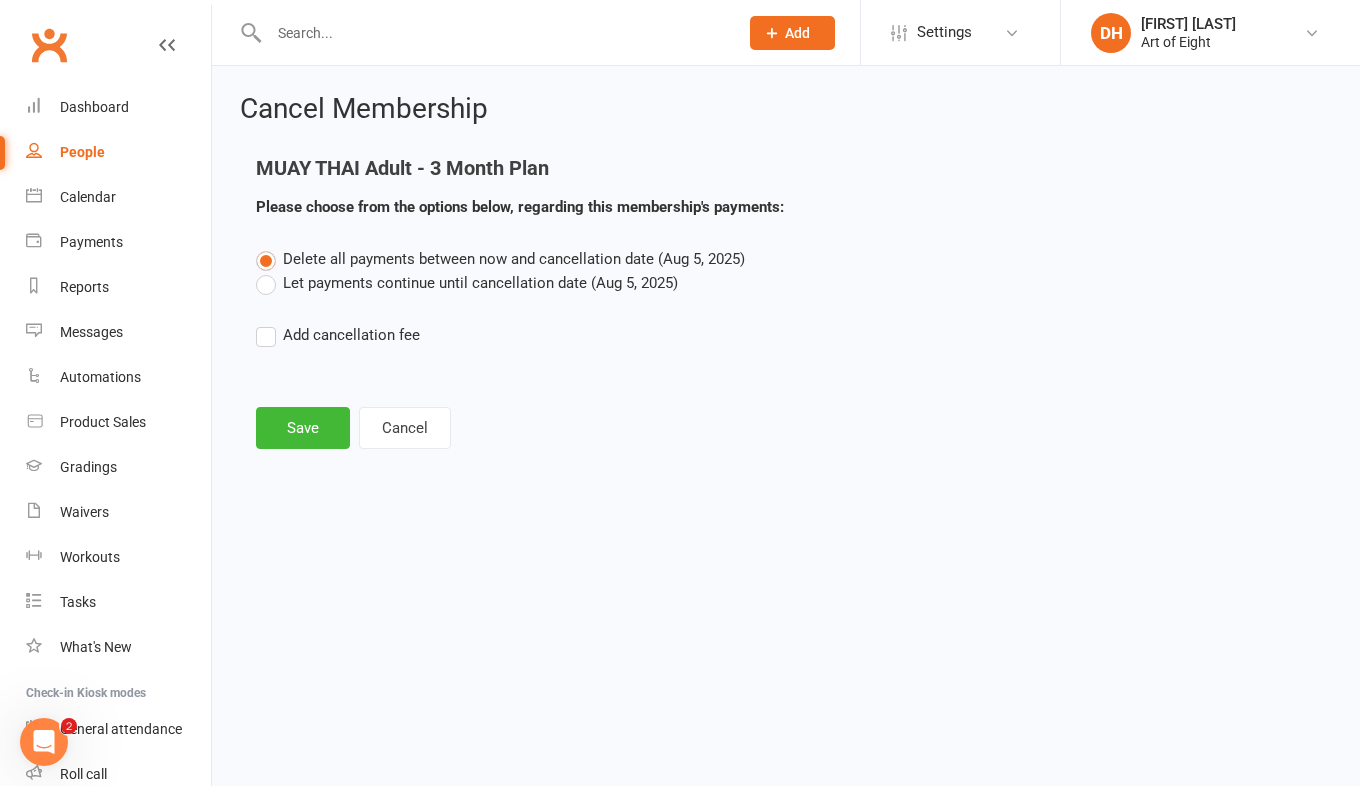click on "Let payments continue until cancellation date (Aug 5, 2025)" at bounding box center (467, 283) 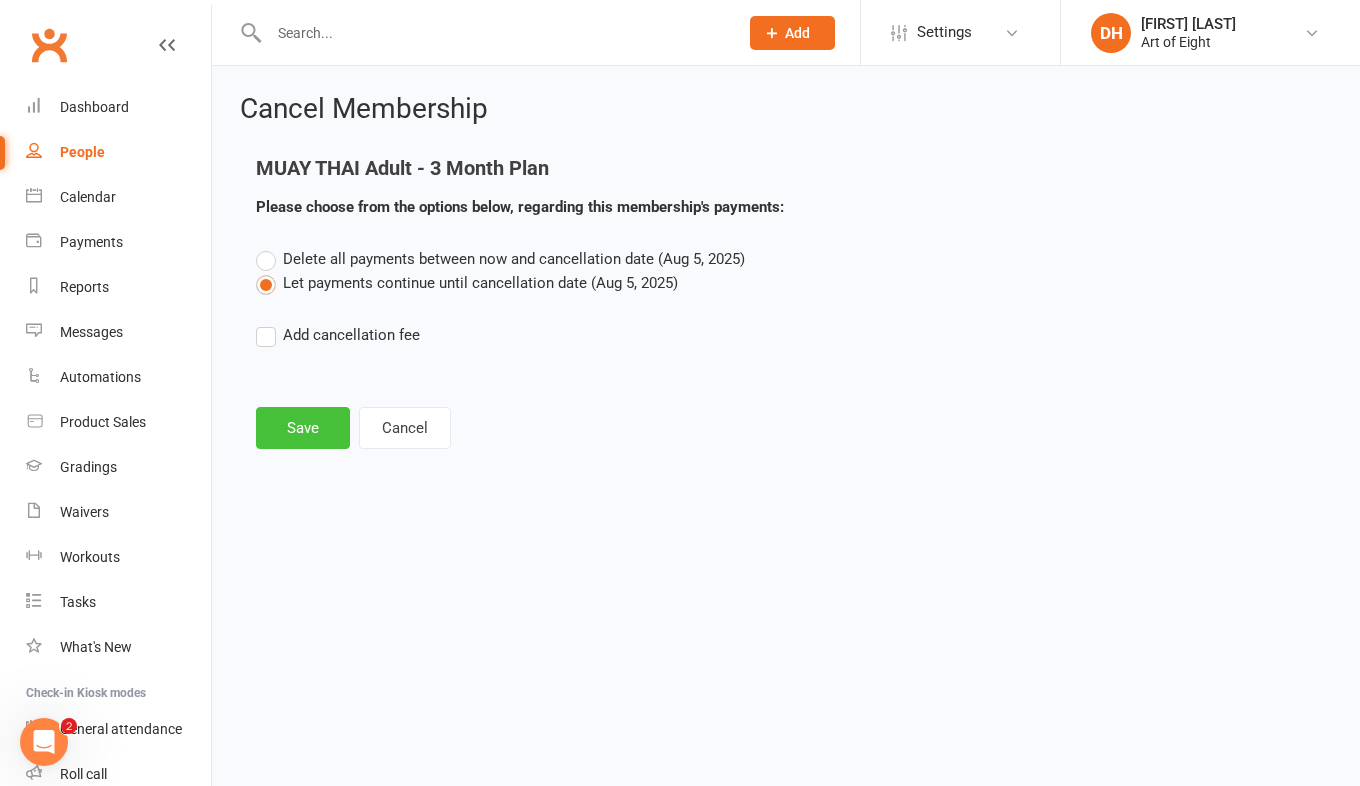 click on "Save" at bounding box center [303, 428] 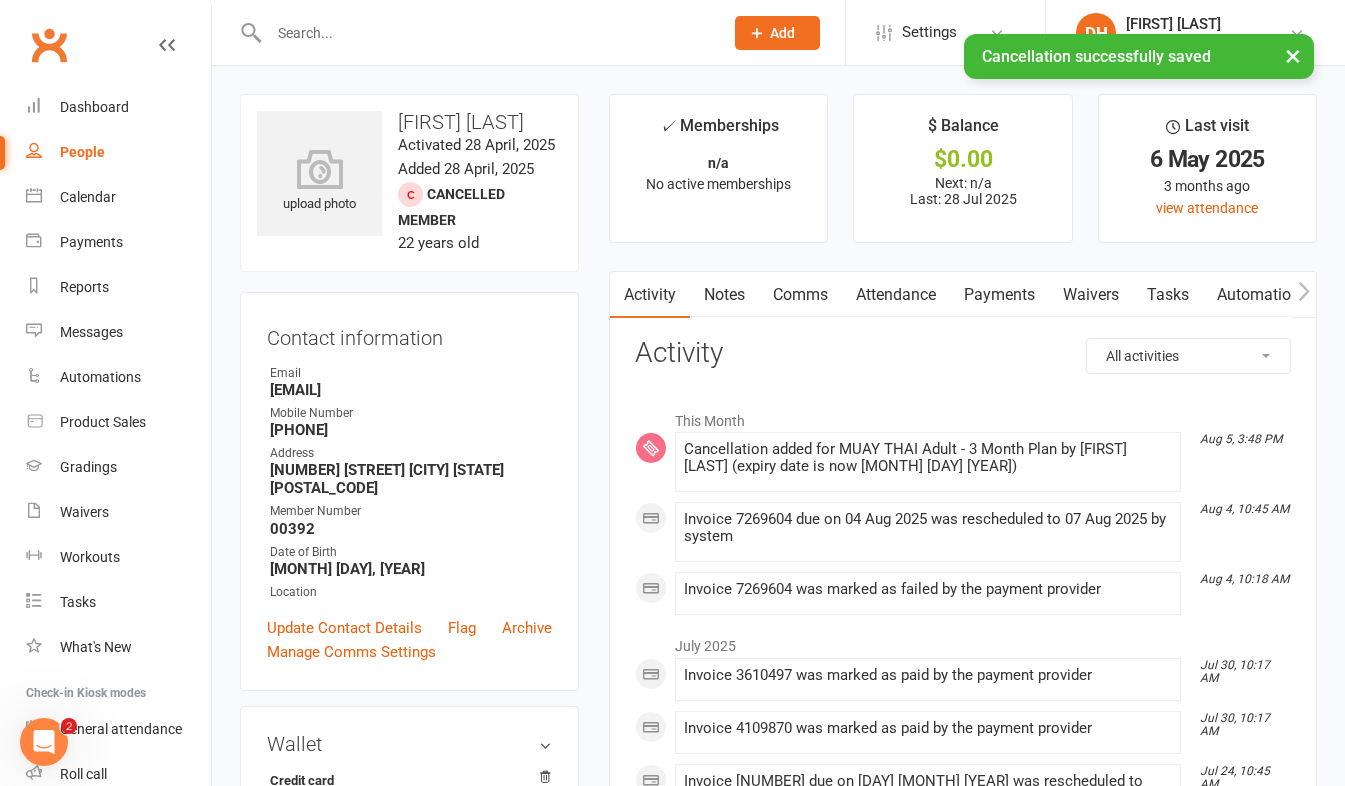 click on "Payments" at bounding box center [999, 295] 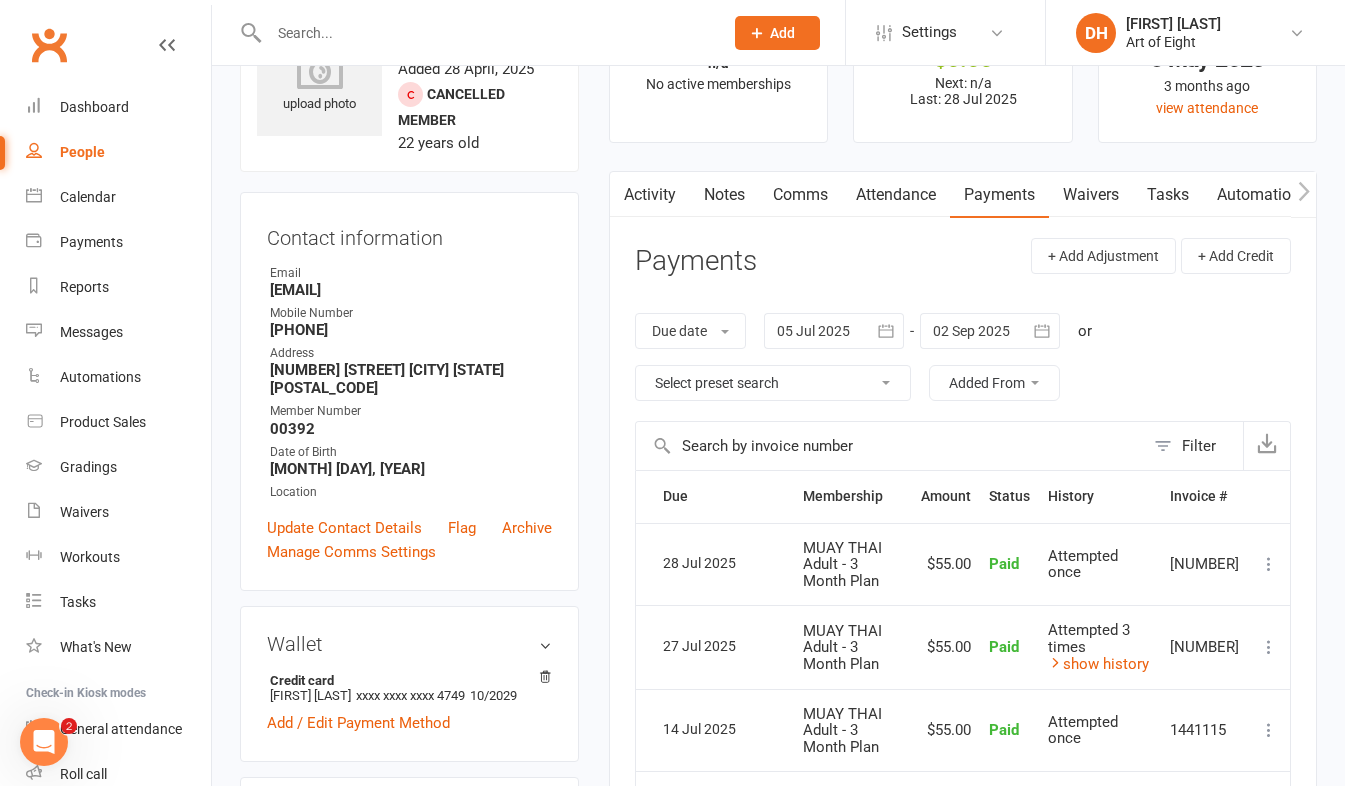 scroll, scrollTop: 0, scrollLeft: 0, axis: both 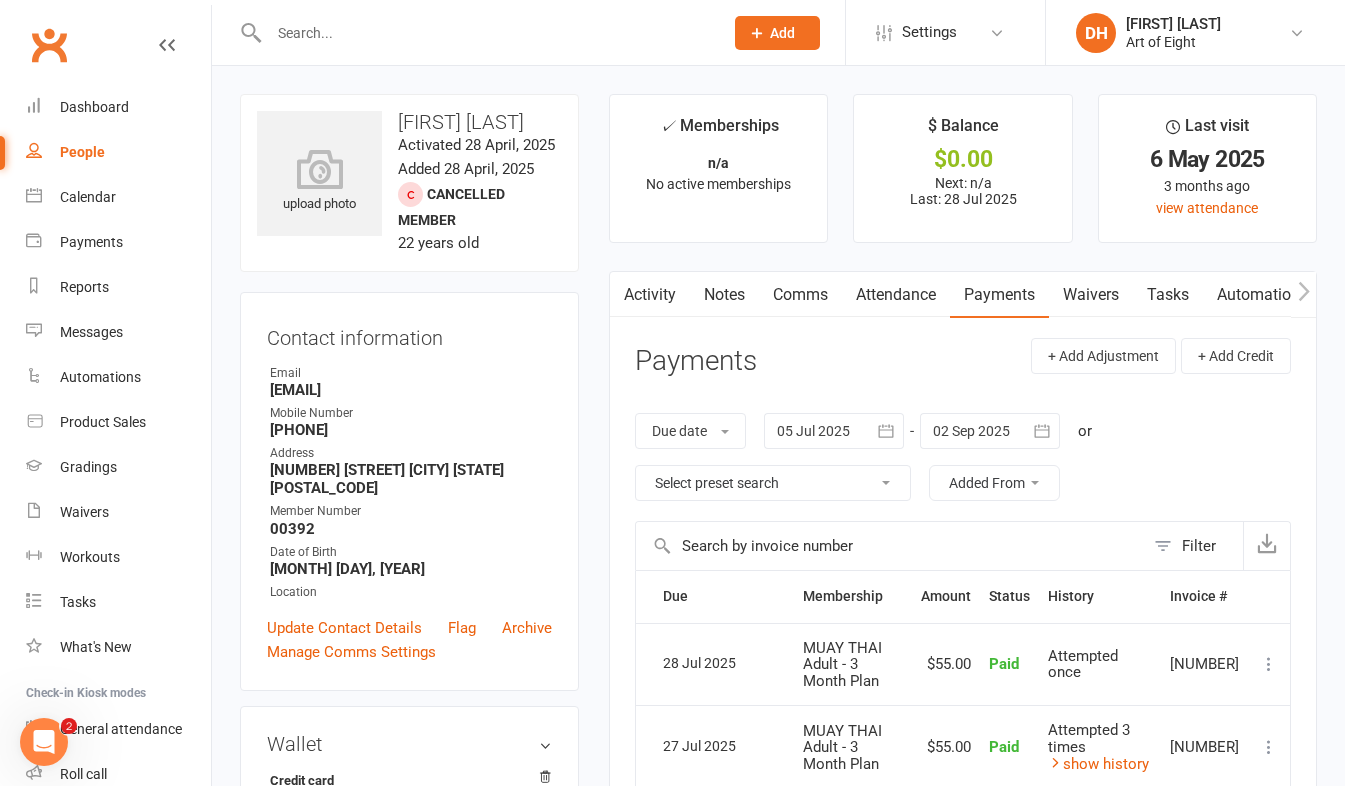 click at bounding box center (486, 33) 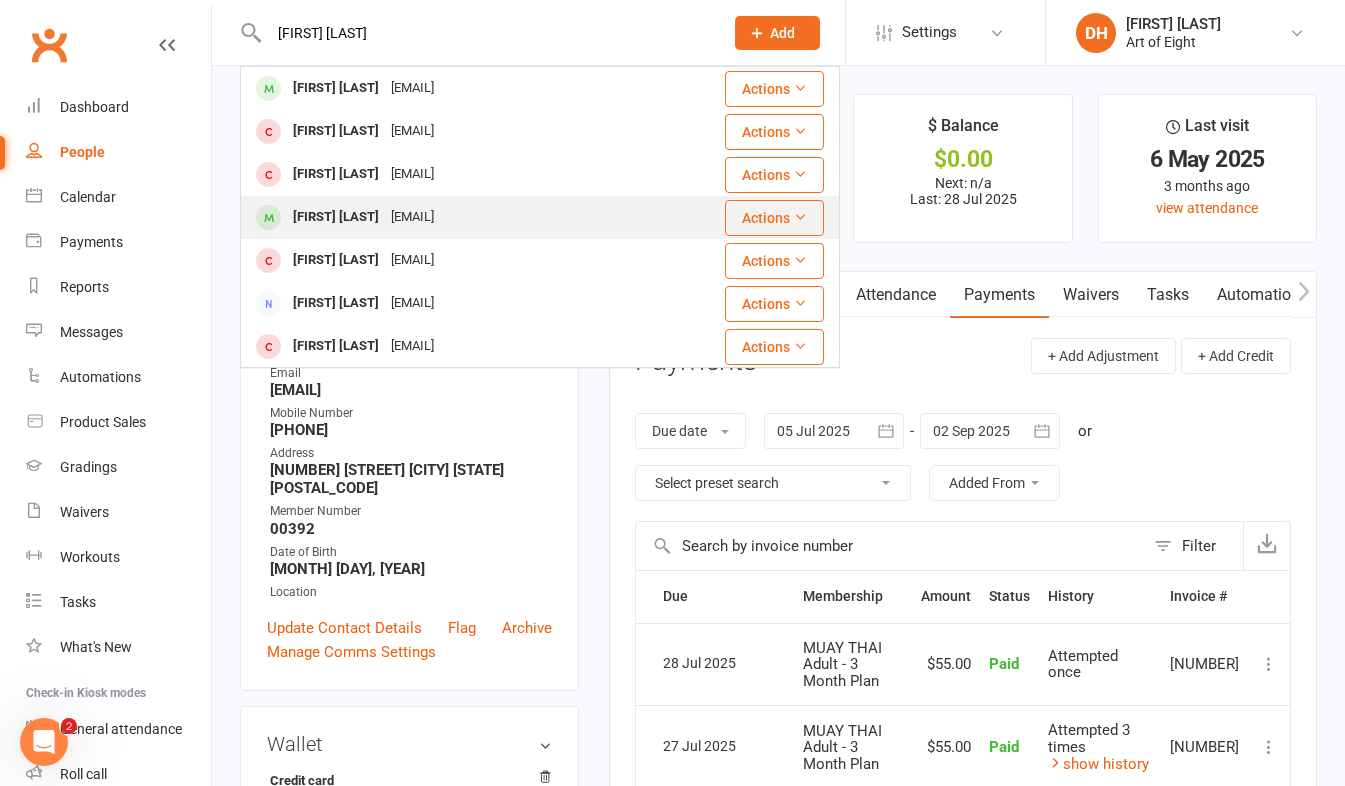 type on "[FIRST] [LAST]" 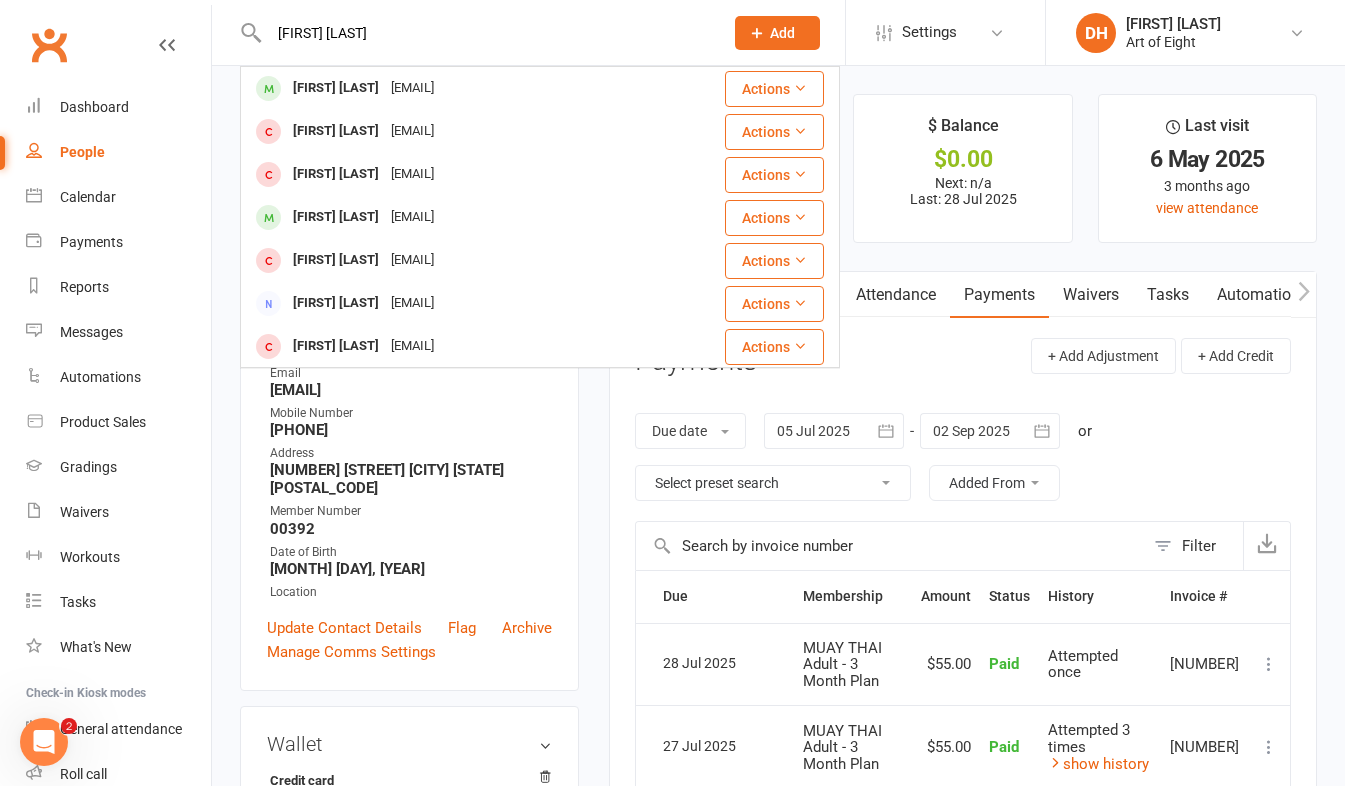 type 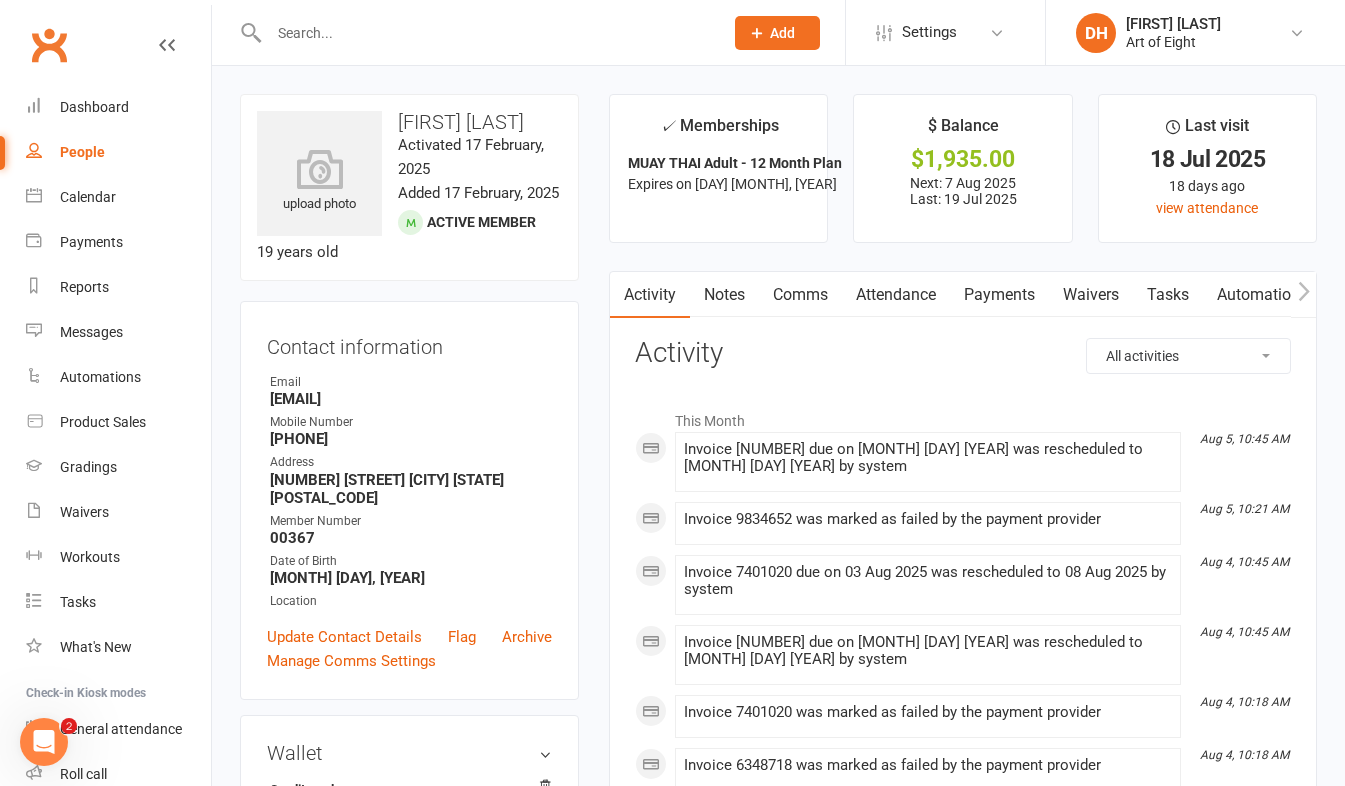 click on "Payments" at bounding box center [999, 295] 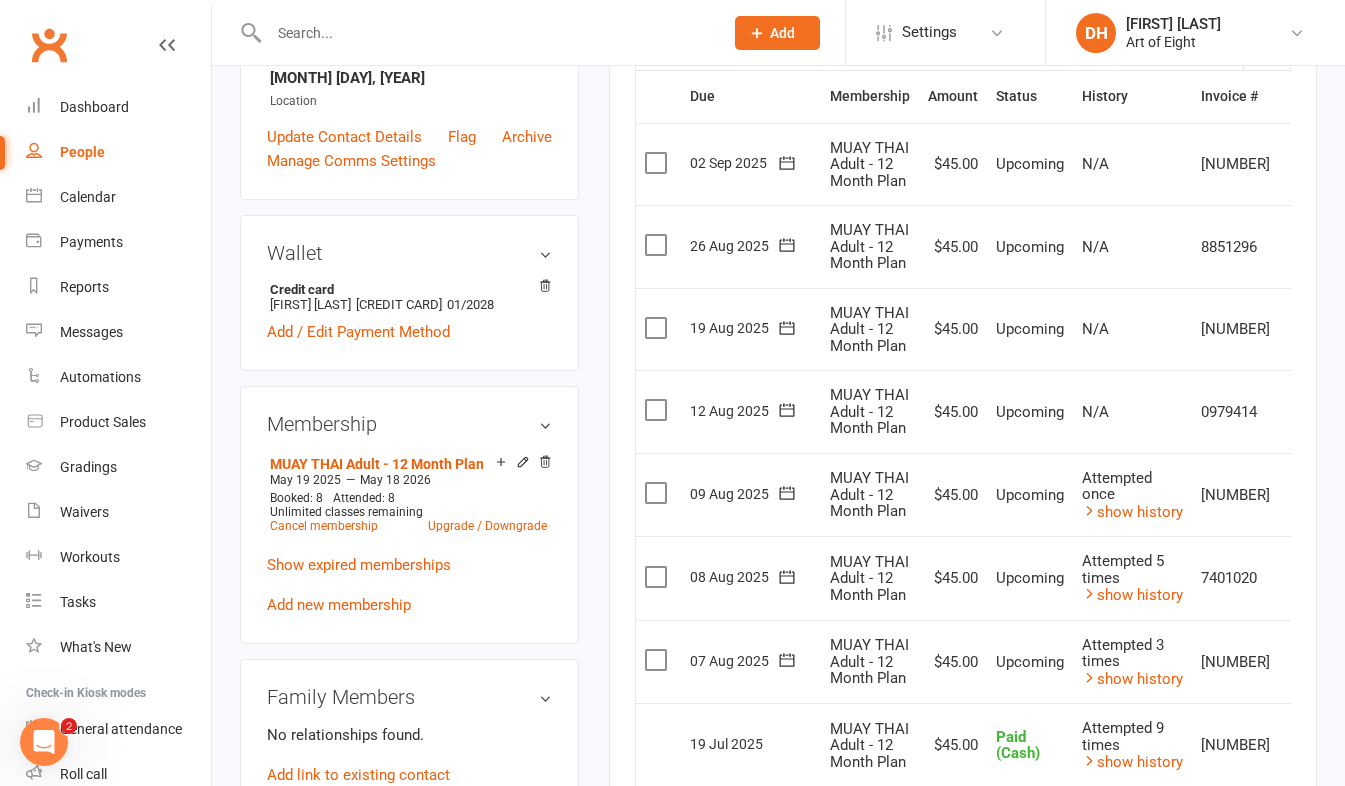 scroll, scrollTop: 700, scrollLeft: 0, axis: vertical 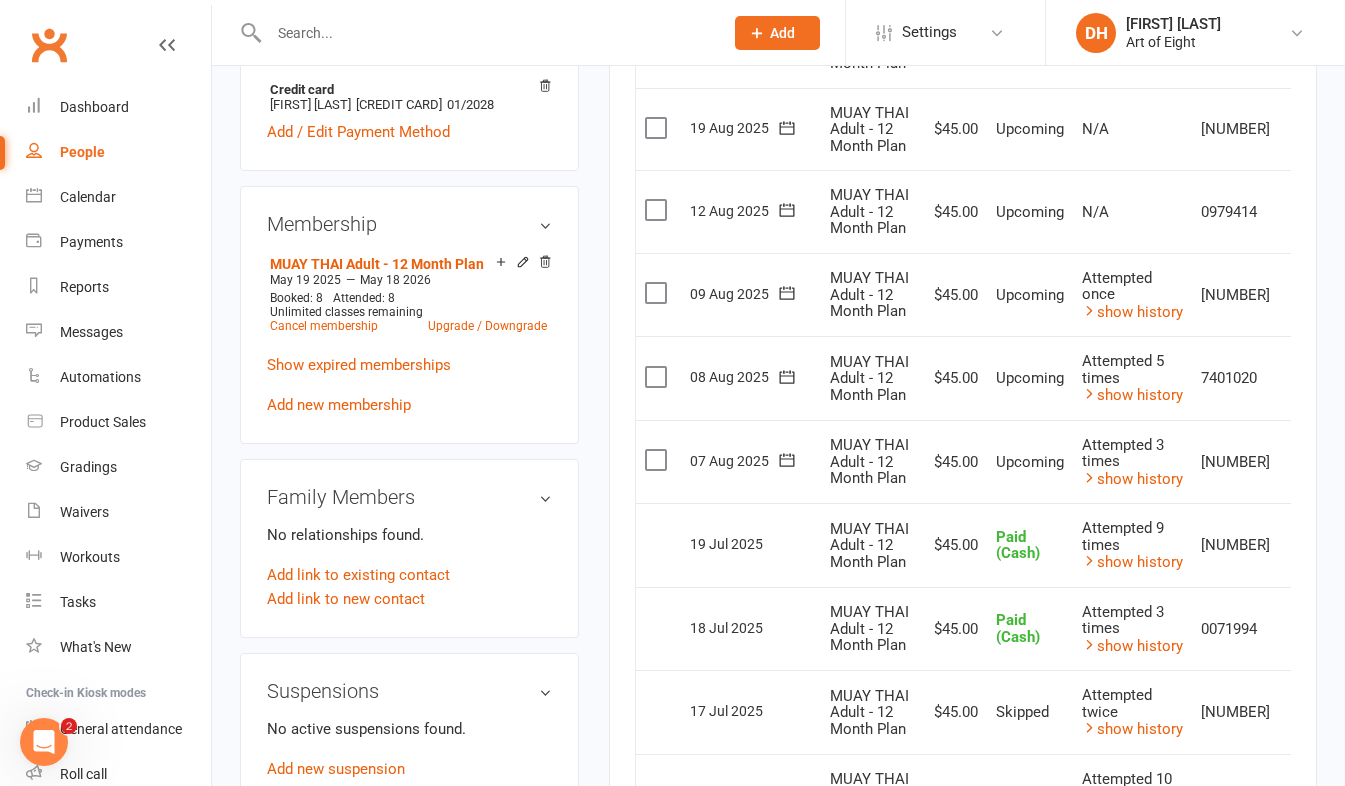 click at bounding box center (1300, 462) 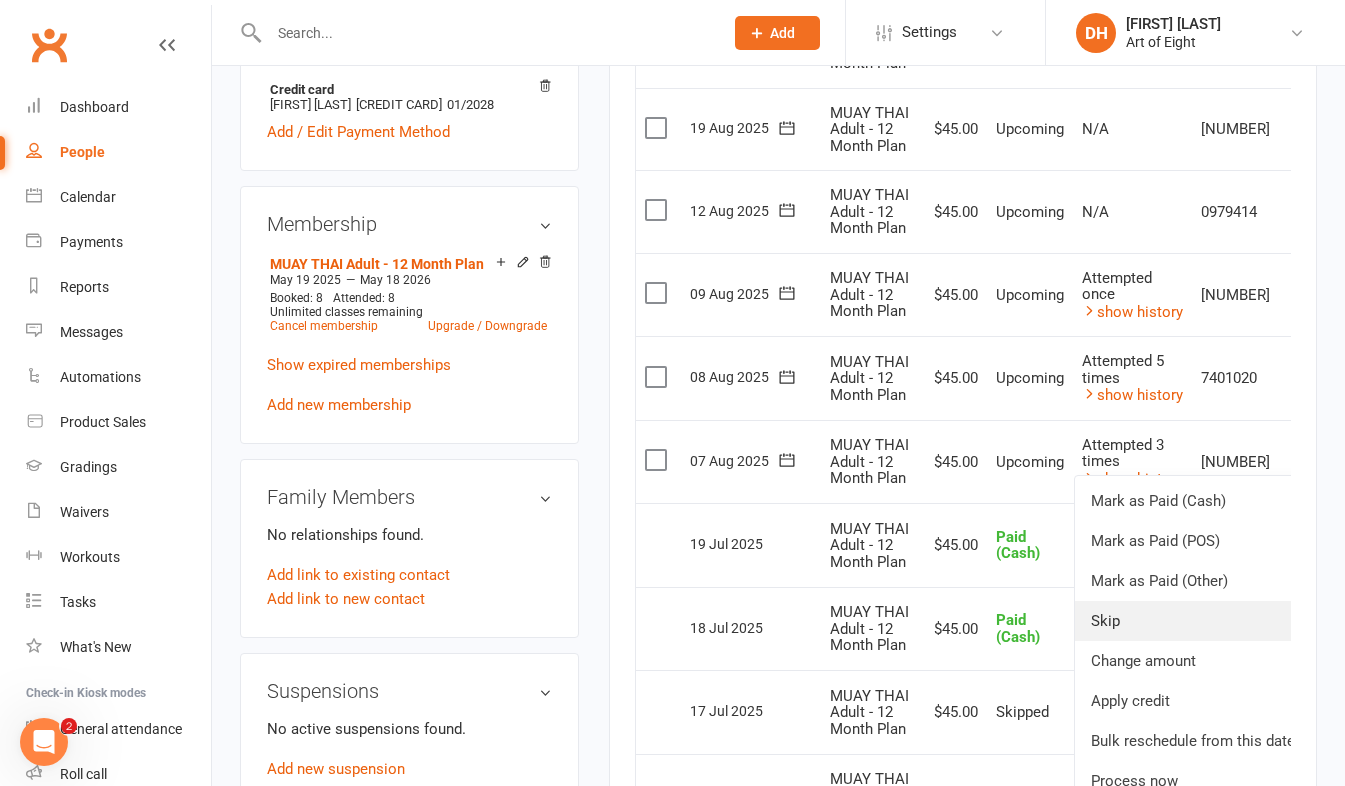 click on "Skip" at bounding box center (1193, 621) 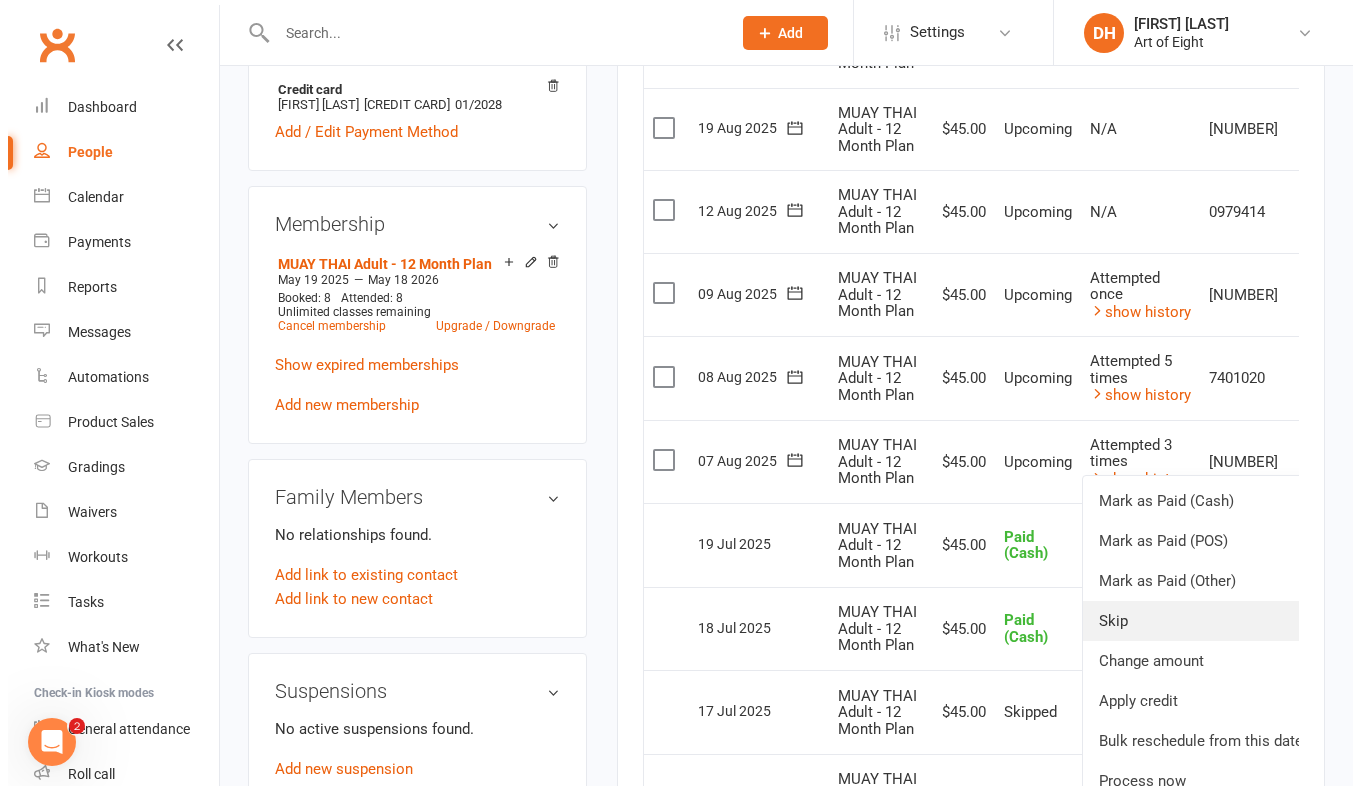 scroll, scrollTop: 676, scrollLeft: 0, axis: vertical 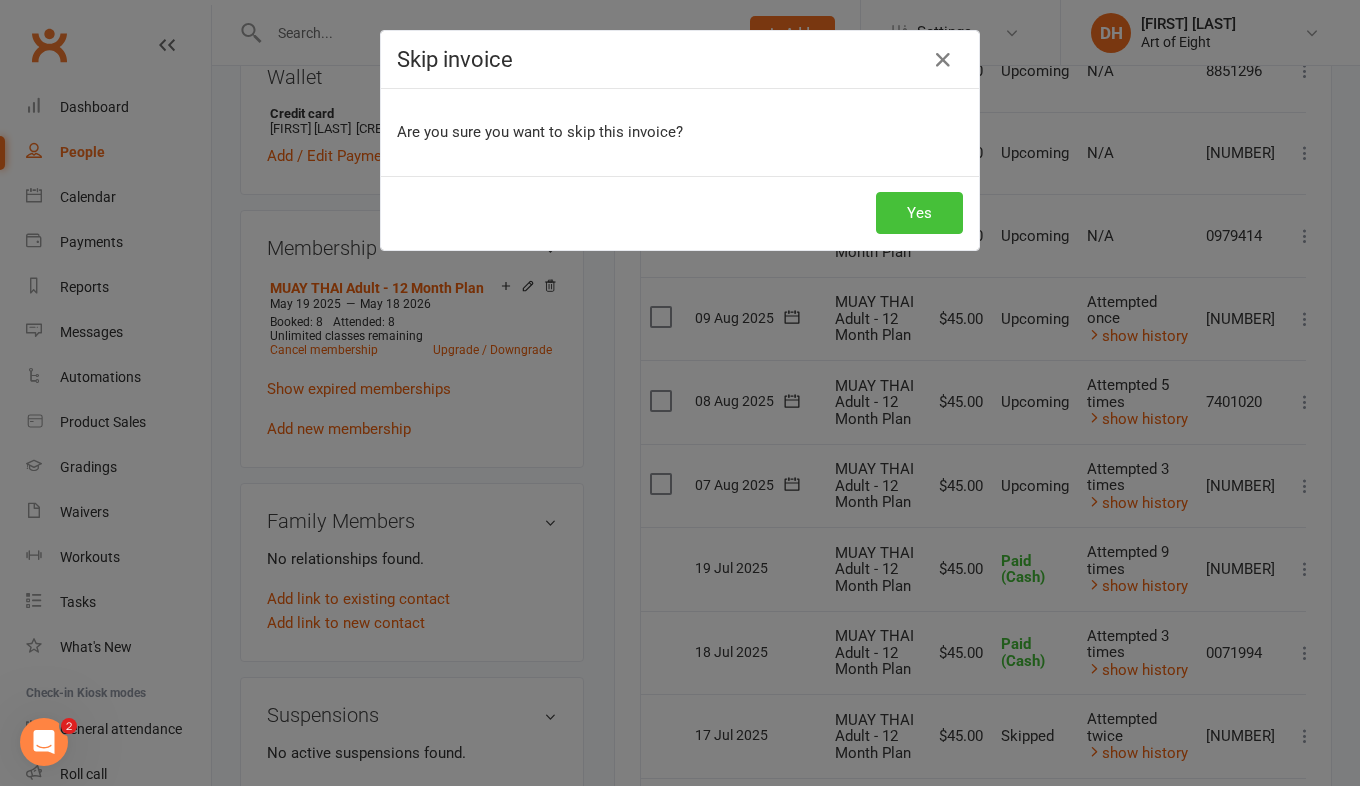 click on "Yes" at bounding box center [919, 213] 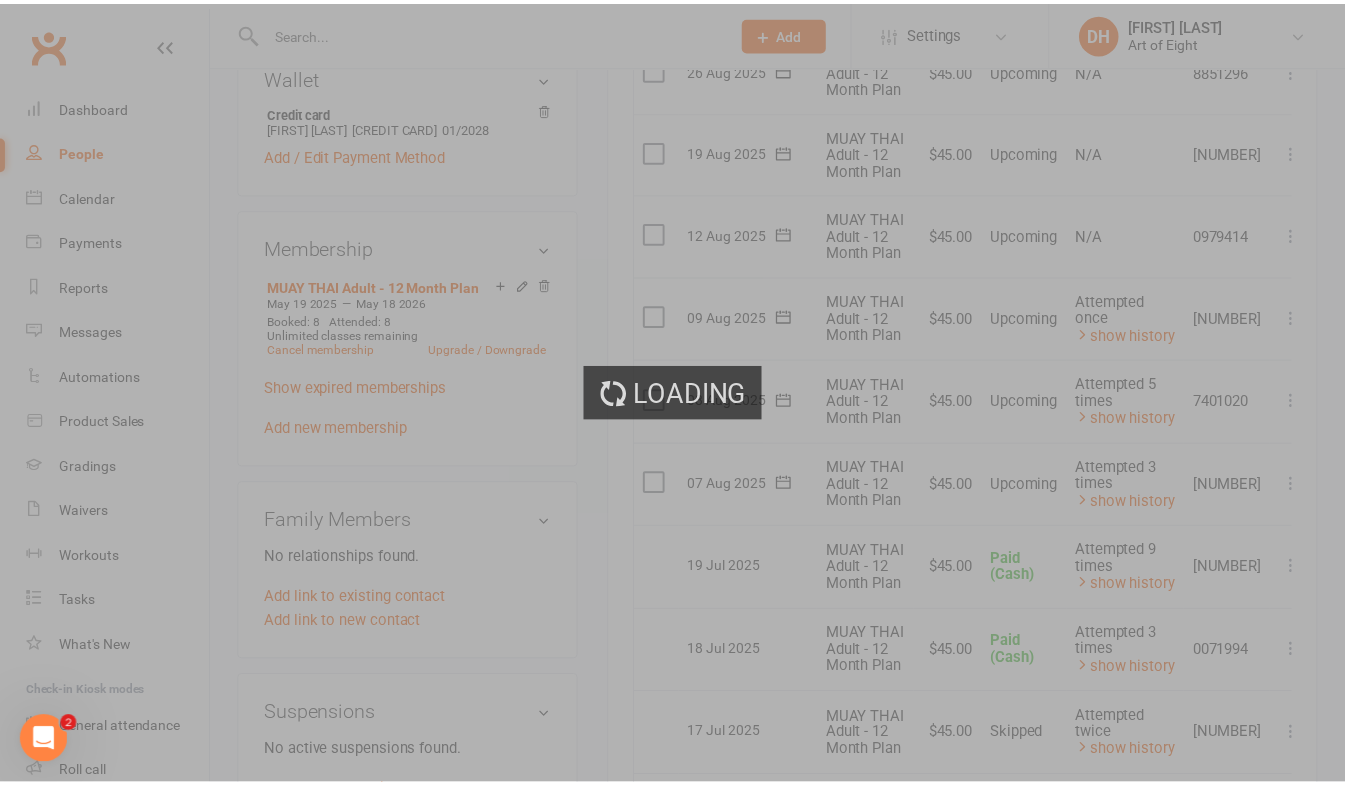 scroll, scrollTop: 700, scrollLeft: 0, axis: vertical 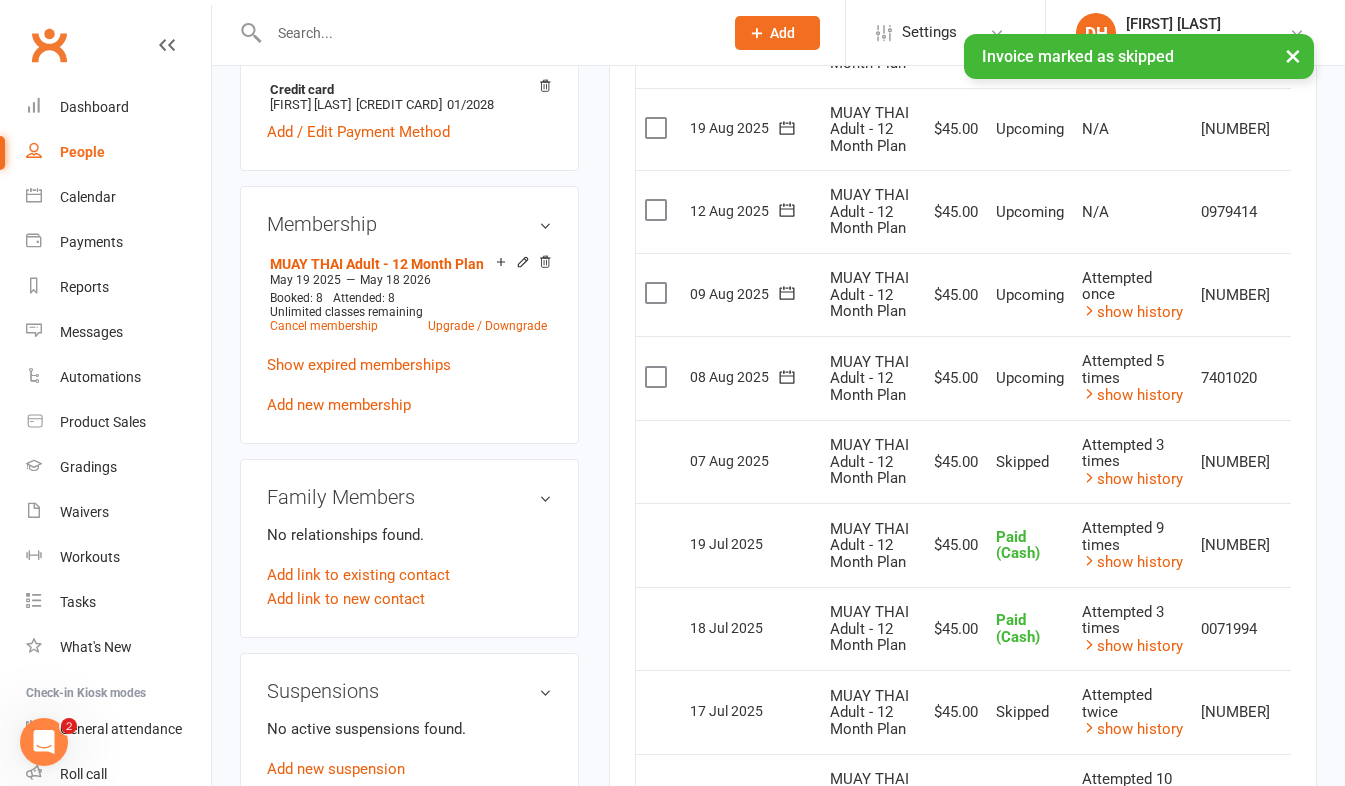click at bounding box center [1300, 378] 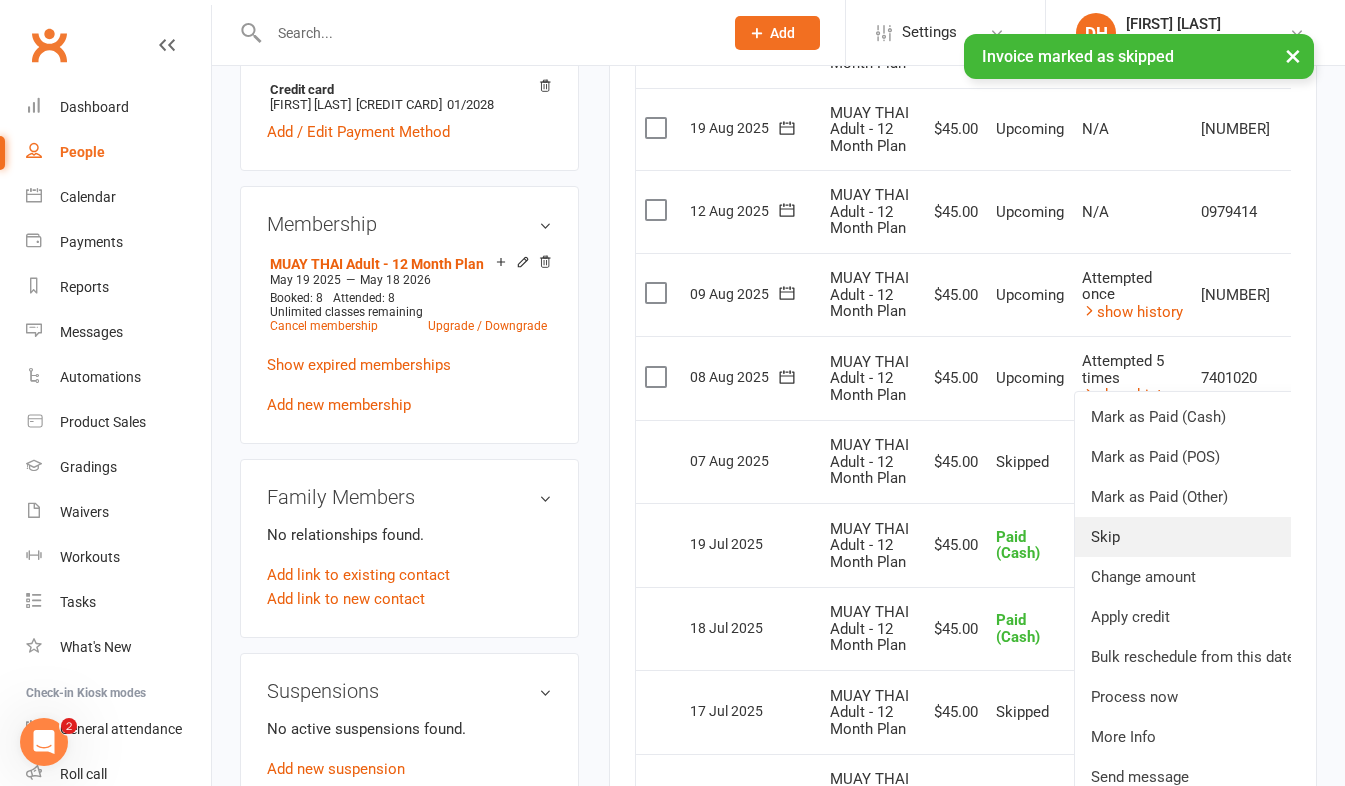 click on "Skip" at bounding box center [1193, 537] 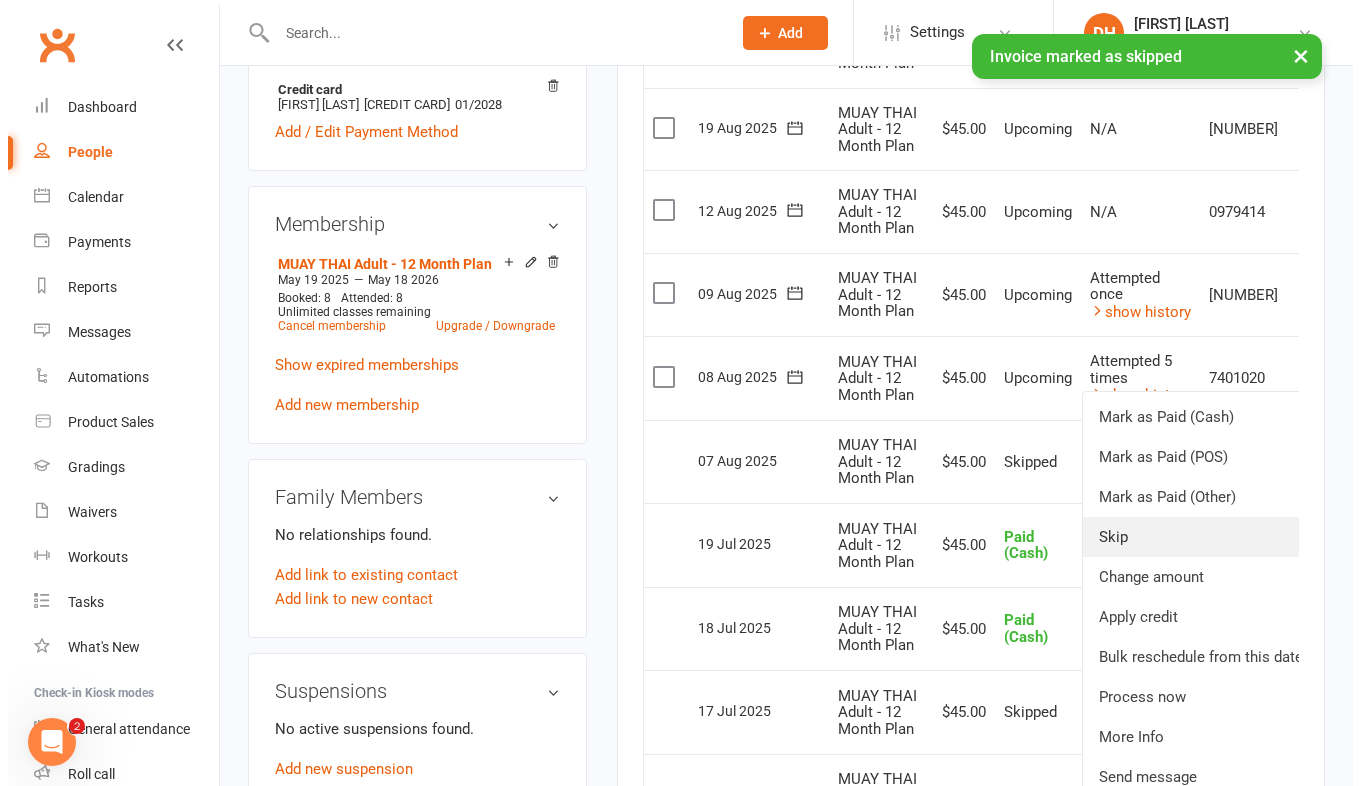 scroll, scrollTop: 676, scrollLeft: 0, axis: vertical 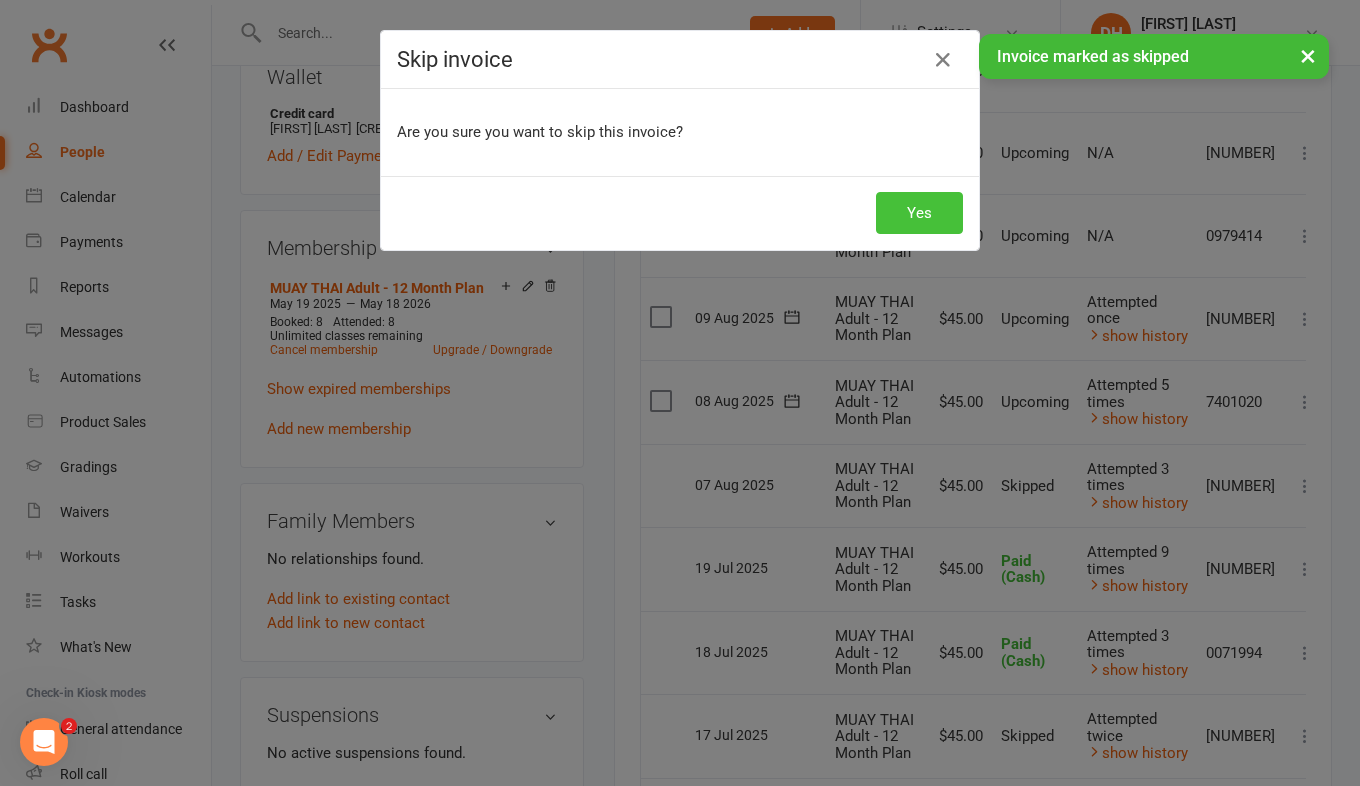 click on "Yes" at bounding box center (919, 213) 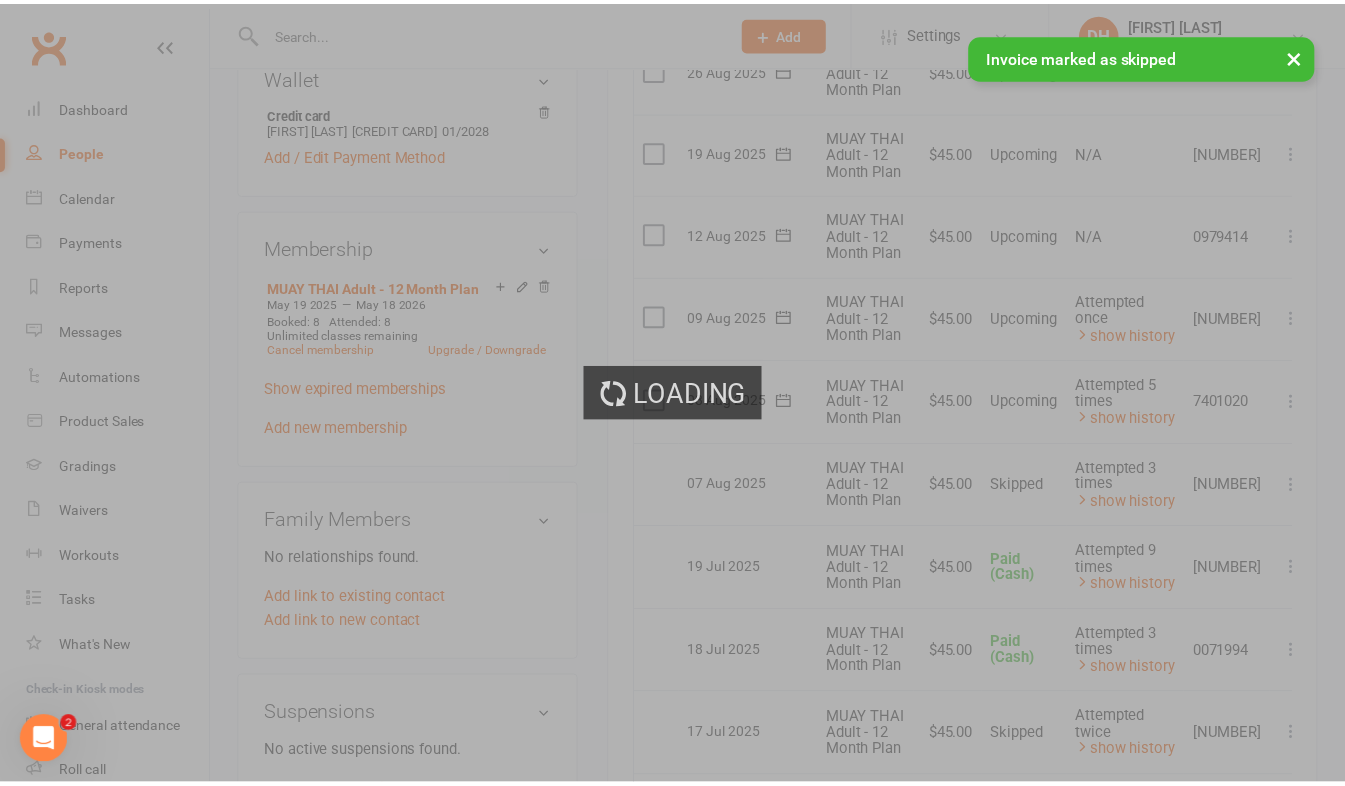 scroll, scrollTop: 700, scrollLeft: 0, axis: vertical 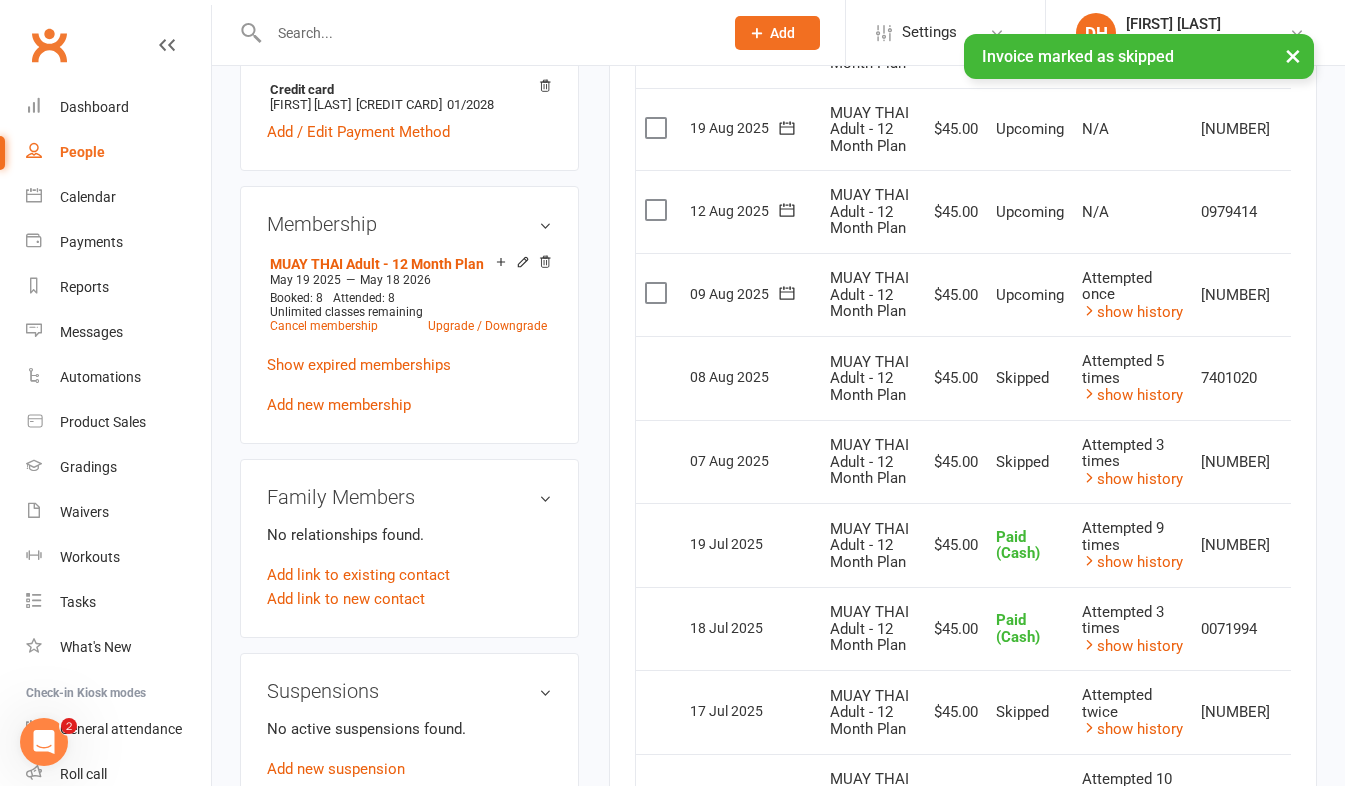 click on "Activity Notes Comms Attendance Payments Waivers Tasks Automations Workouts Gradings / Promotions Mobile App Assessments Credit balance
Payments + Add Adjustment + Add Credit Due date  Due date Date paid Date failed Date settled 05 [MONTH] 2025
[MONTH] 2025
Sun Mon Tue Wed Thu Fri Sat
27
29
30
01
02
03
04
05
28
06
07
08
09
10
11
12
29
13
14
15
16
17
18
19
30
20
21
22
23
24
25" at bounding box center [963, 420] 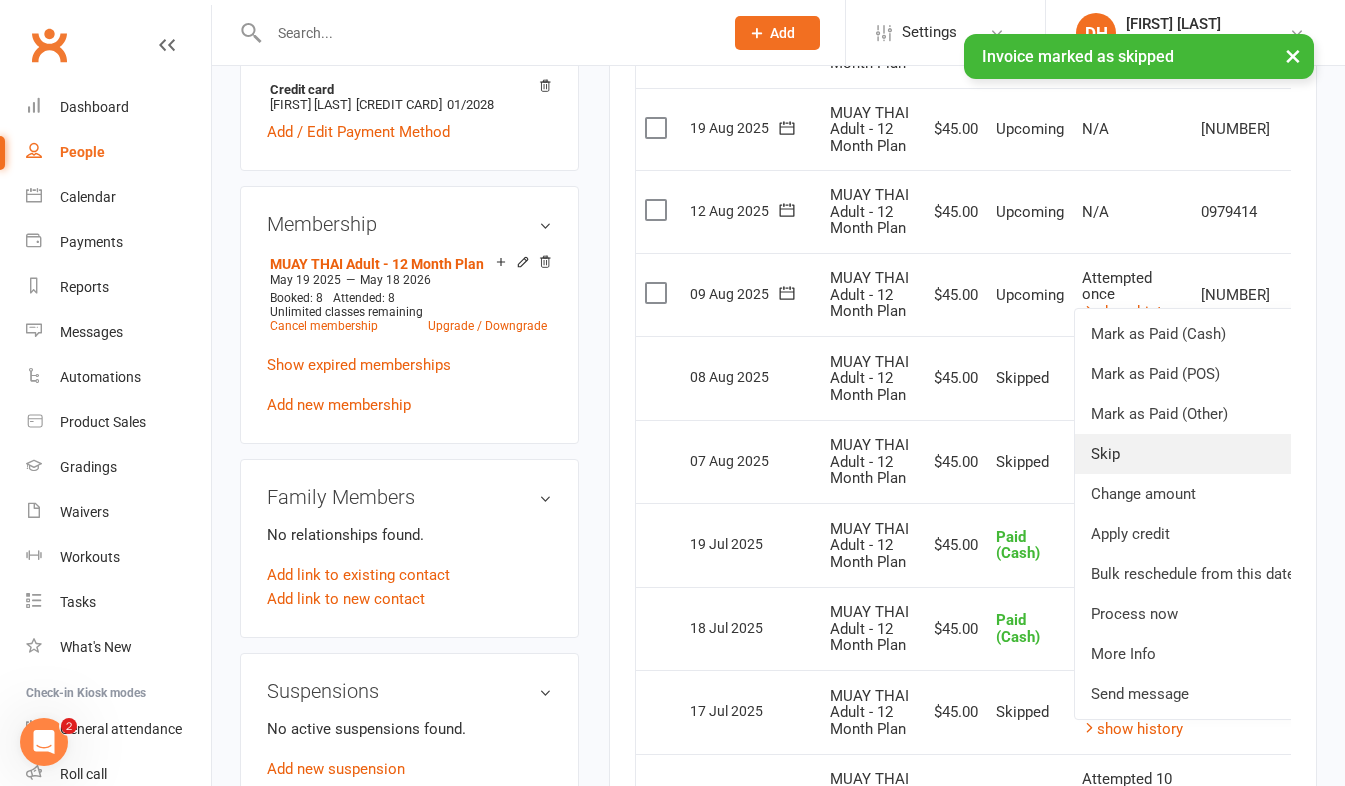 click on "Skip" at bounding box center [1193, 454] 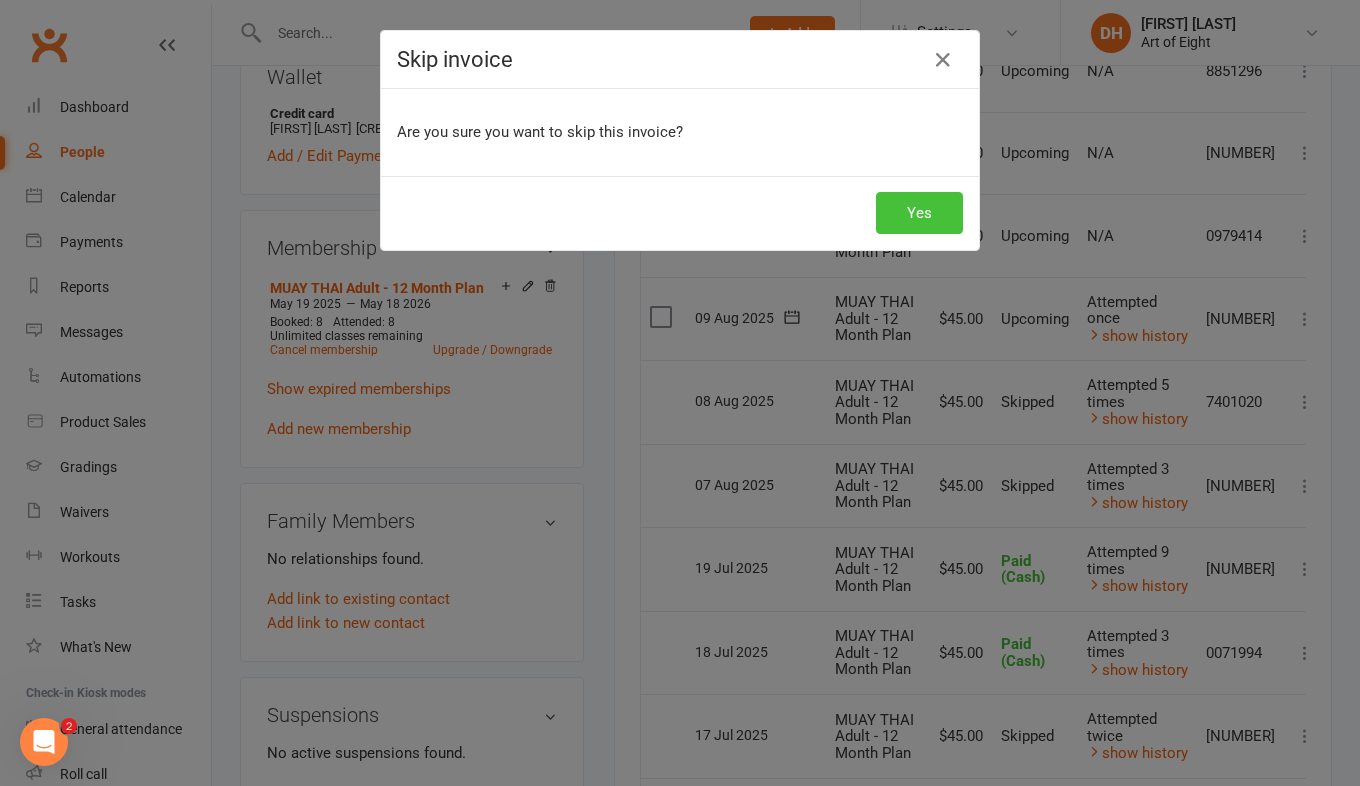 click on "Yes" at bounding box center [919, 213] 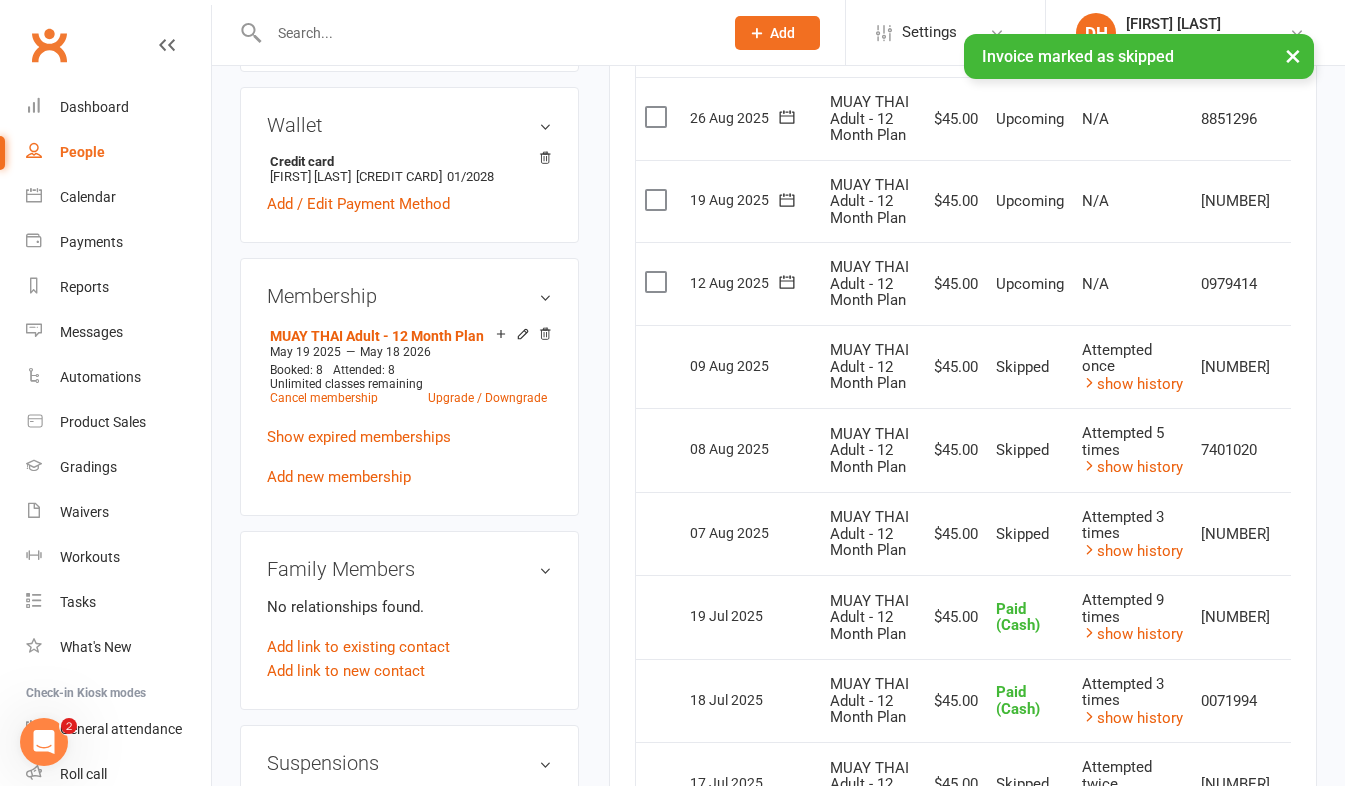 scroll, scrollTop: 600, scrollLeft: 0, axis: vertical 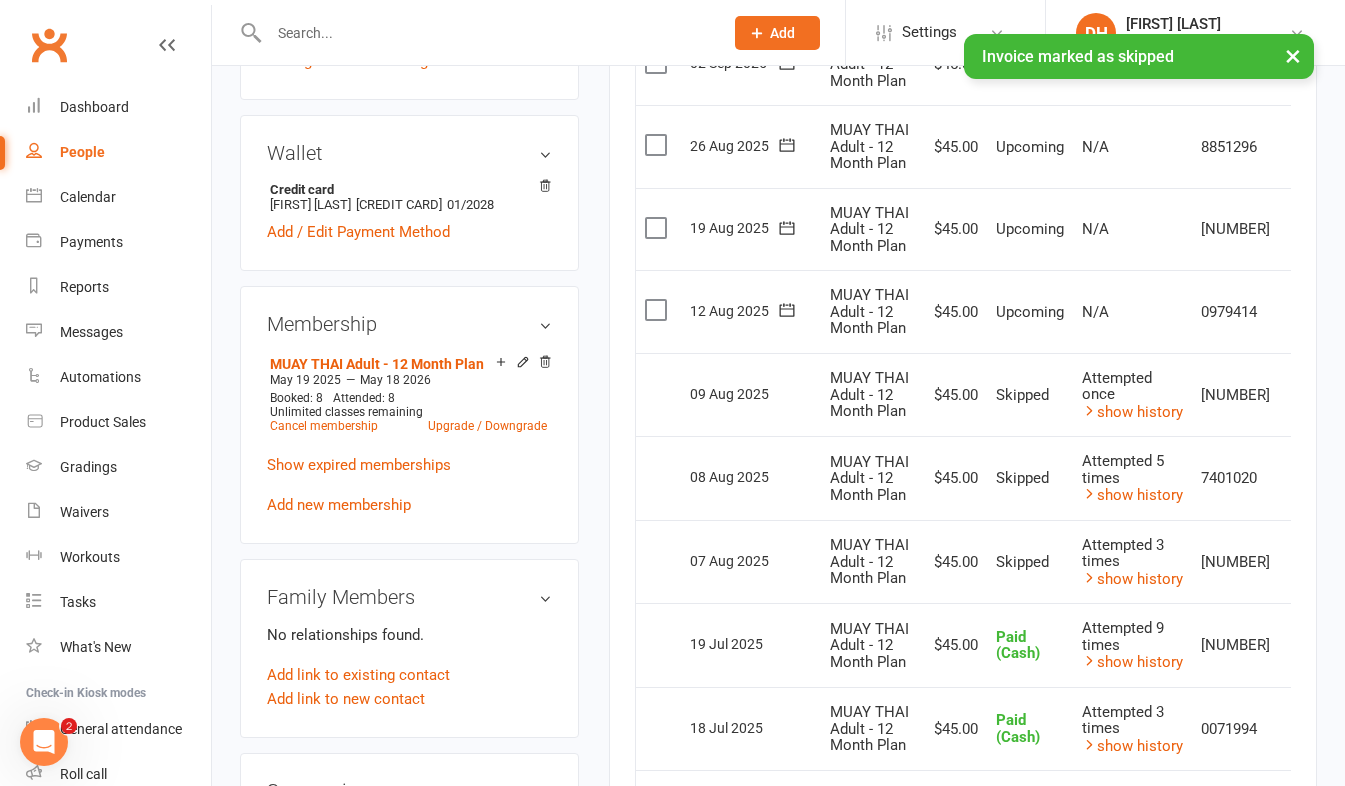 click at bounding box center [1300, 312] 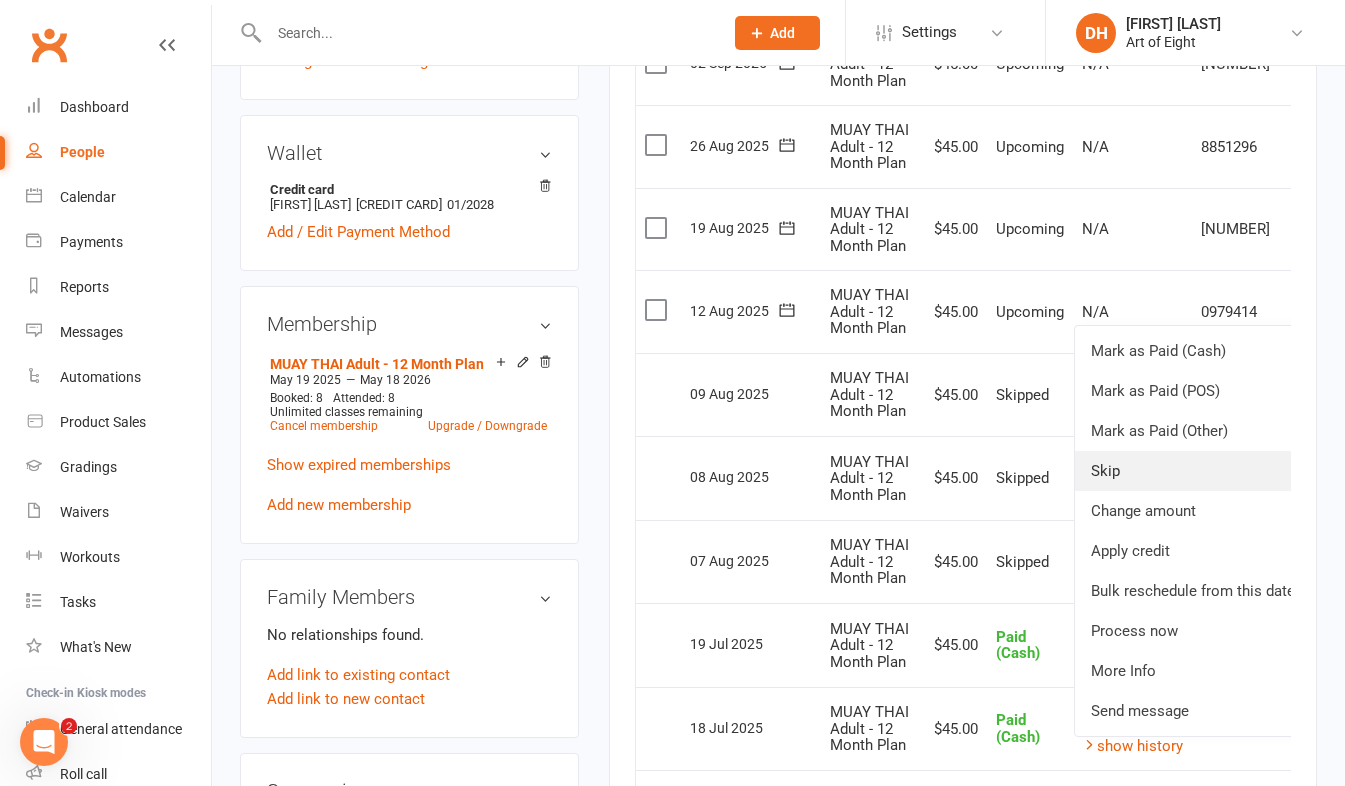 click on "Skip" at bounding box center [1193, 471] 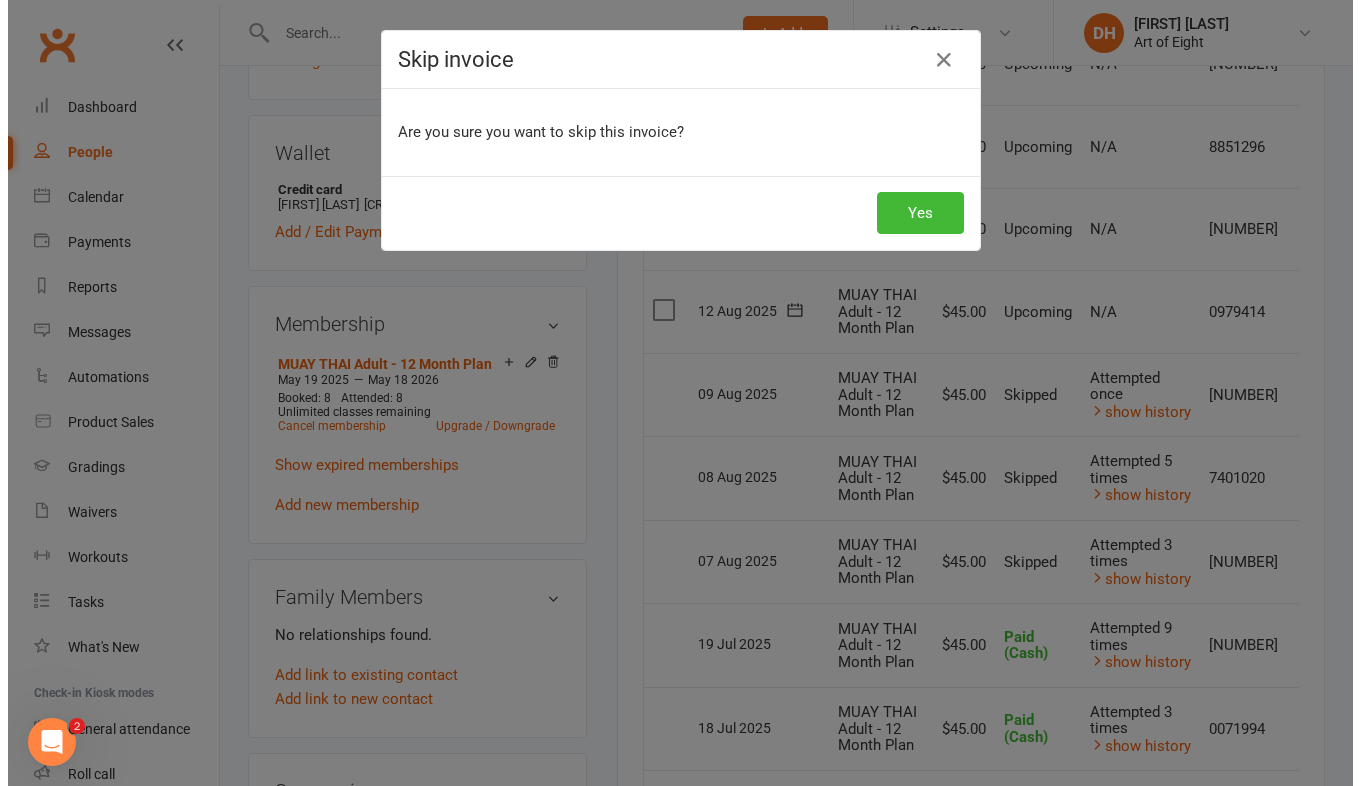 scroll, scrollTop: 576, scrollLeft: 0, axis: vertical 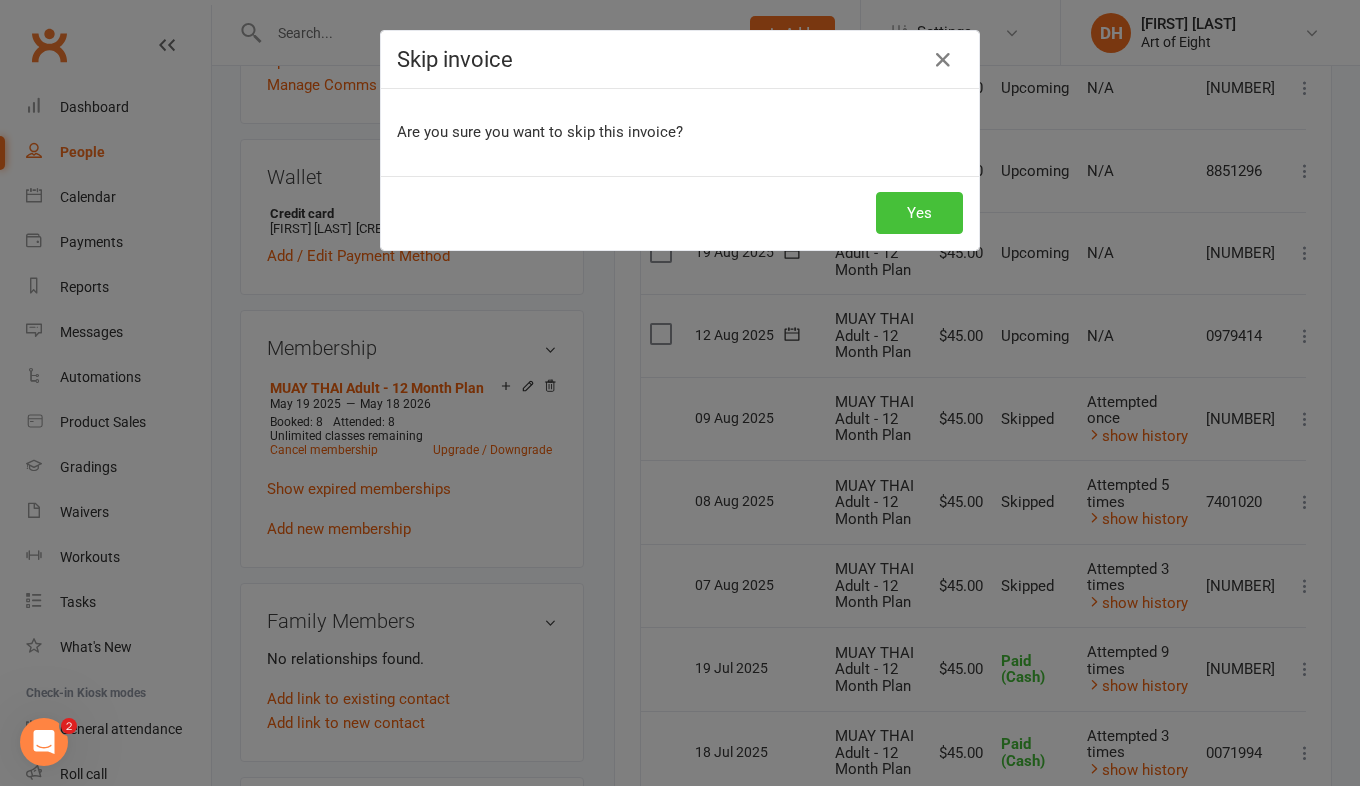 click on "Yes" at bounding box center (919, 213) 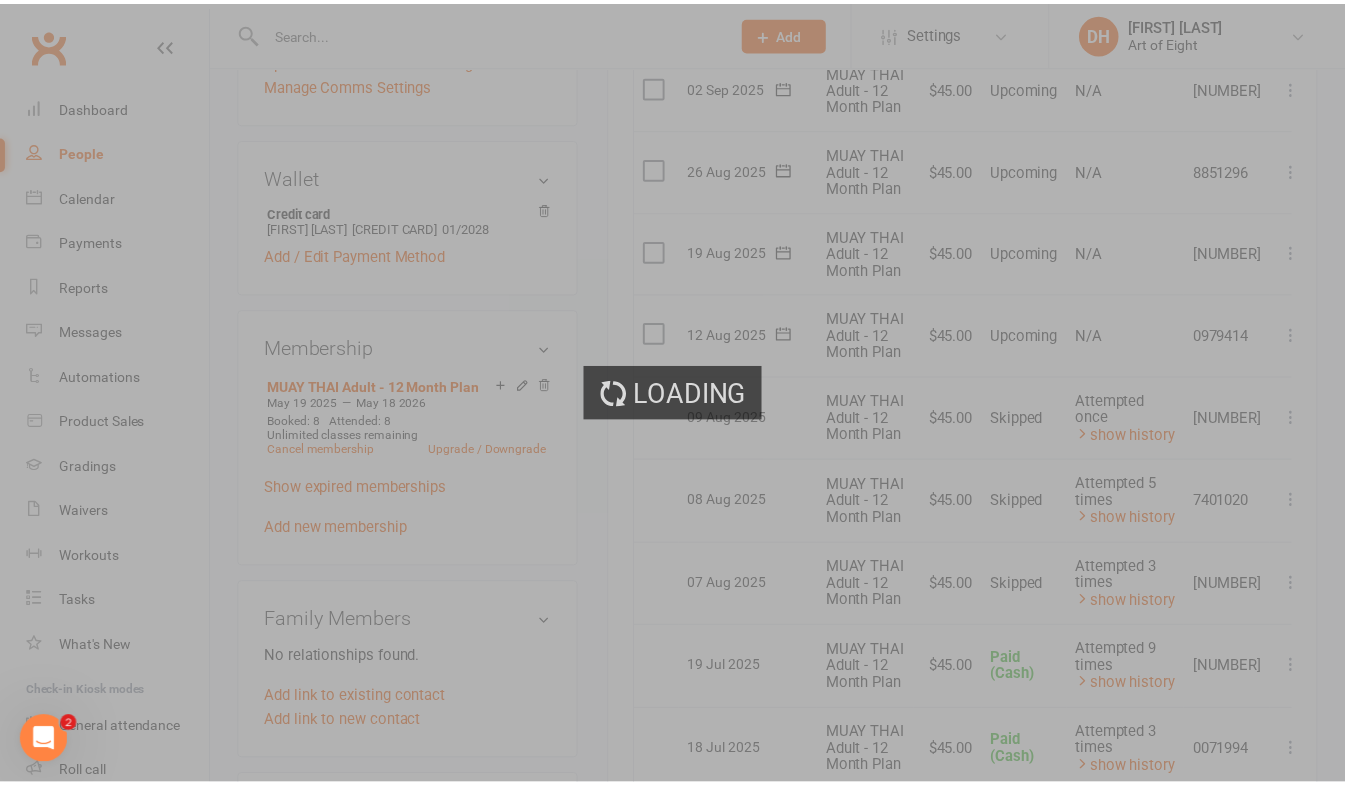 scroll, scrollTop: 600, scrollLeft: 0, axis: vertical 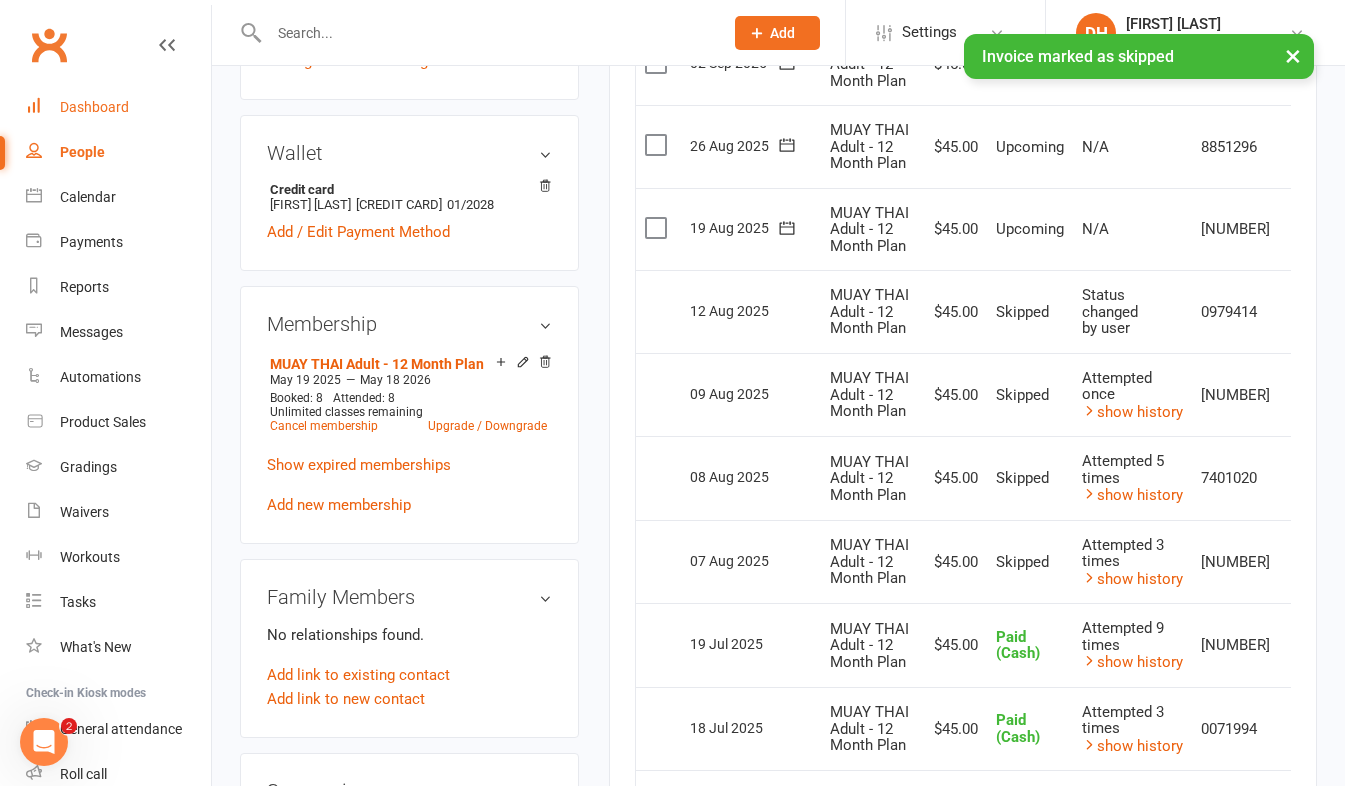 click on "Dashboard" at bounding box center (94, 107) 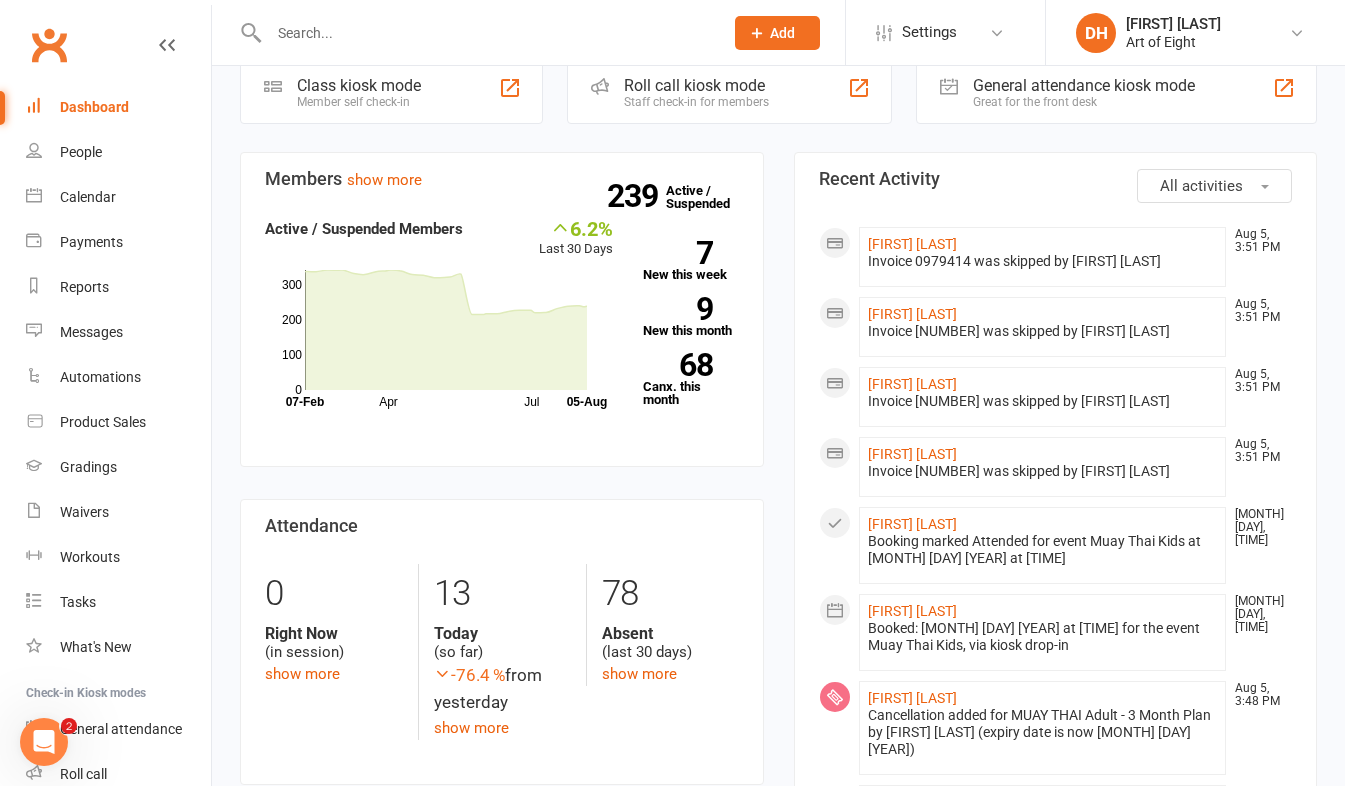 scroll, scrollTop: 500, scrollLeft: 0, axis: vertical 